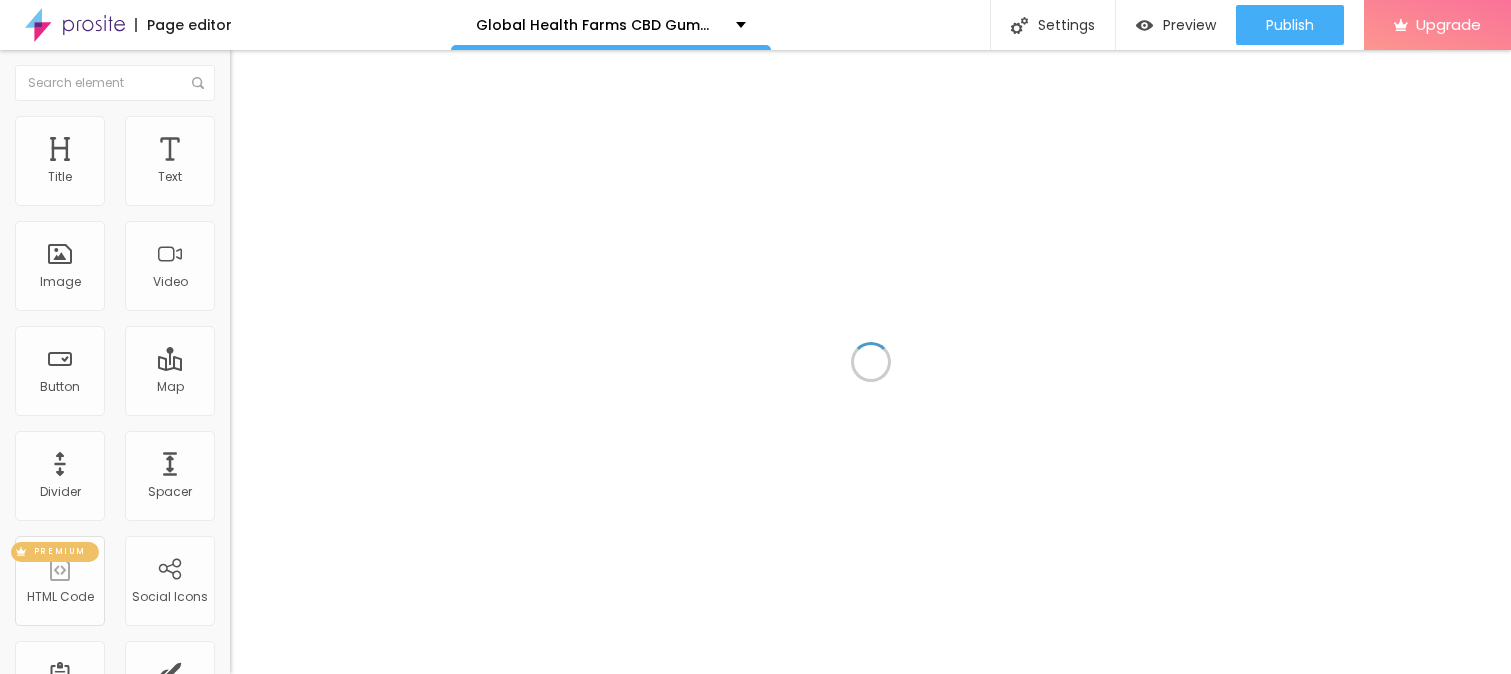 scroll, scrollTop: 0, scrollLeft: 0, axis: both 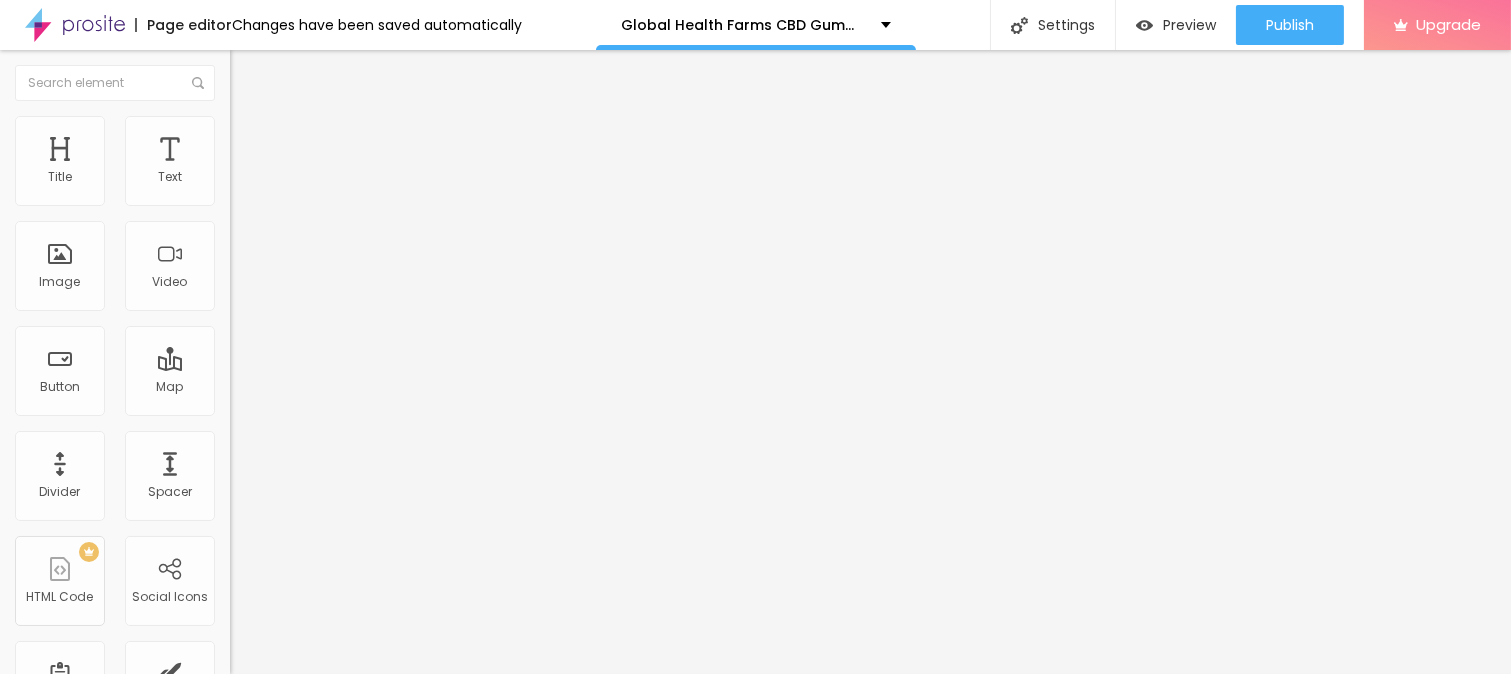 click on "Add image" at bounding box center [271, 163] 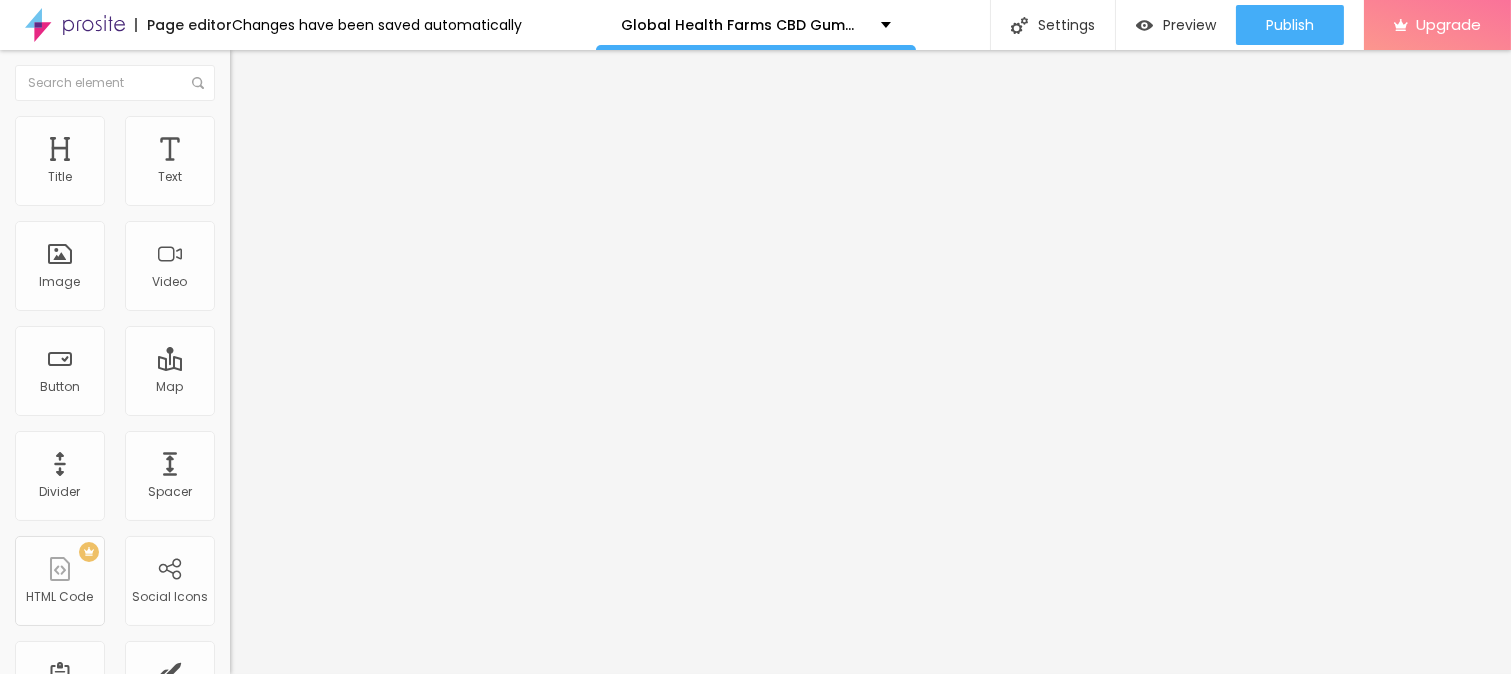click on "Upload" at bounding box center (66, 919) 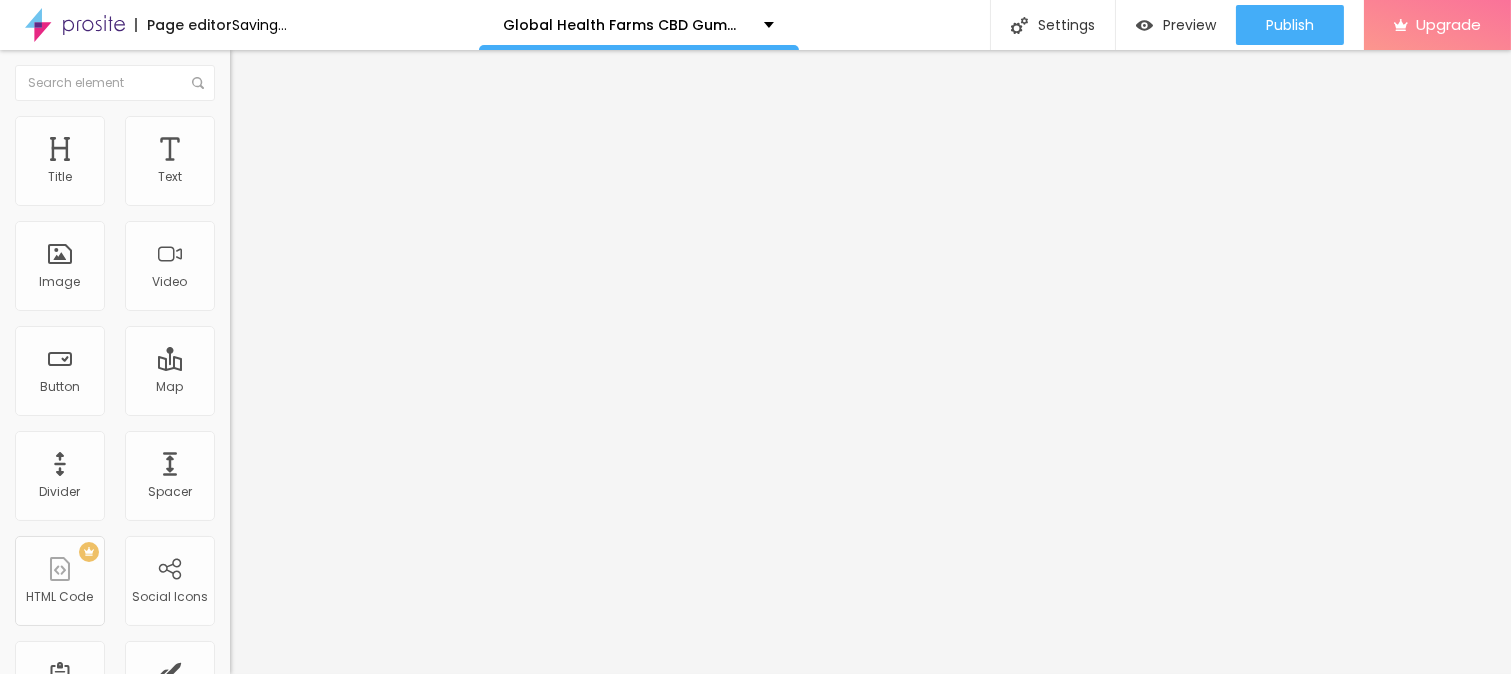 click on "Style" at bounding box center [345, 126] 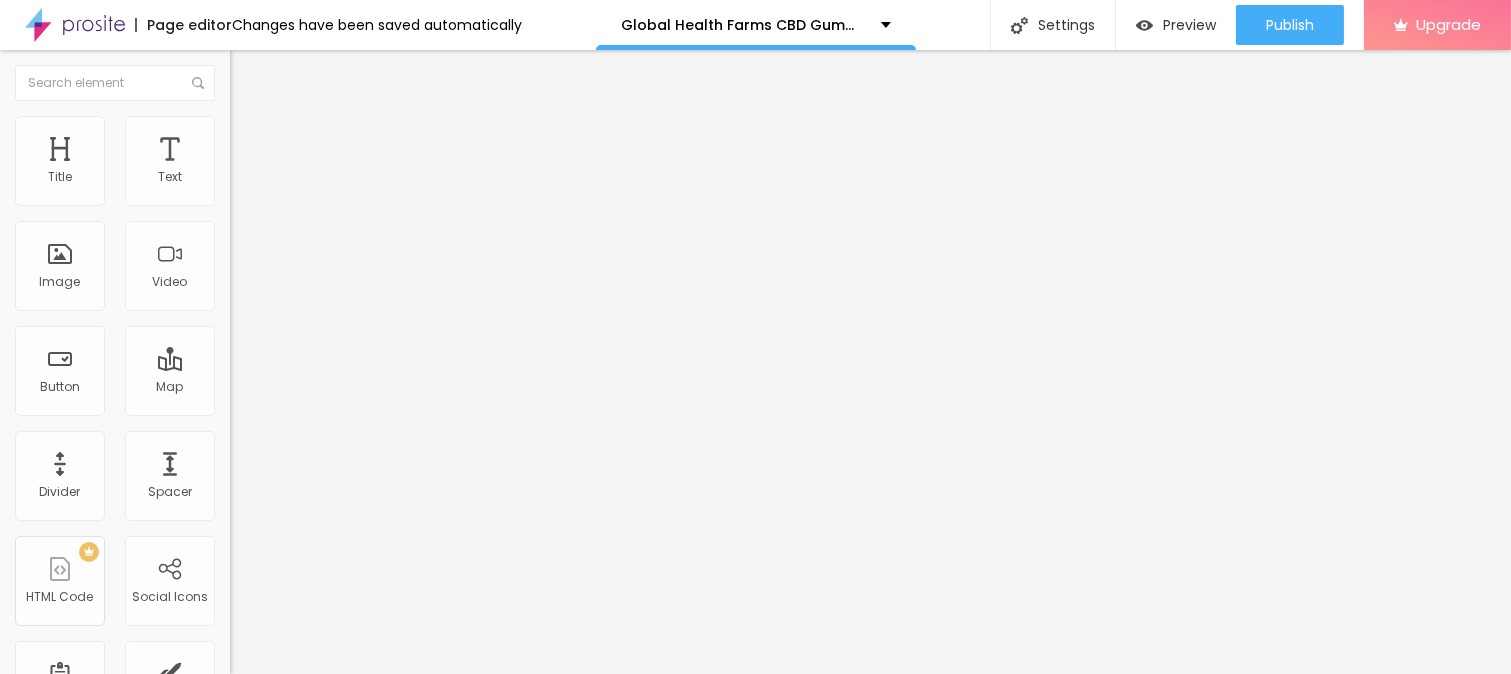 type on "95" 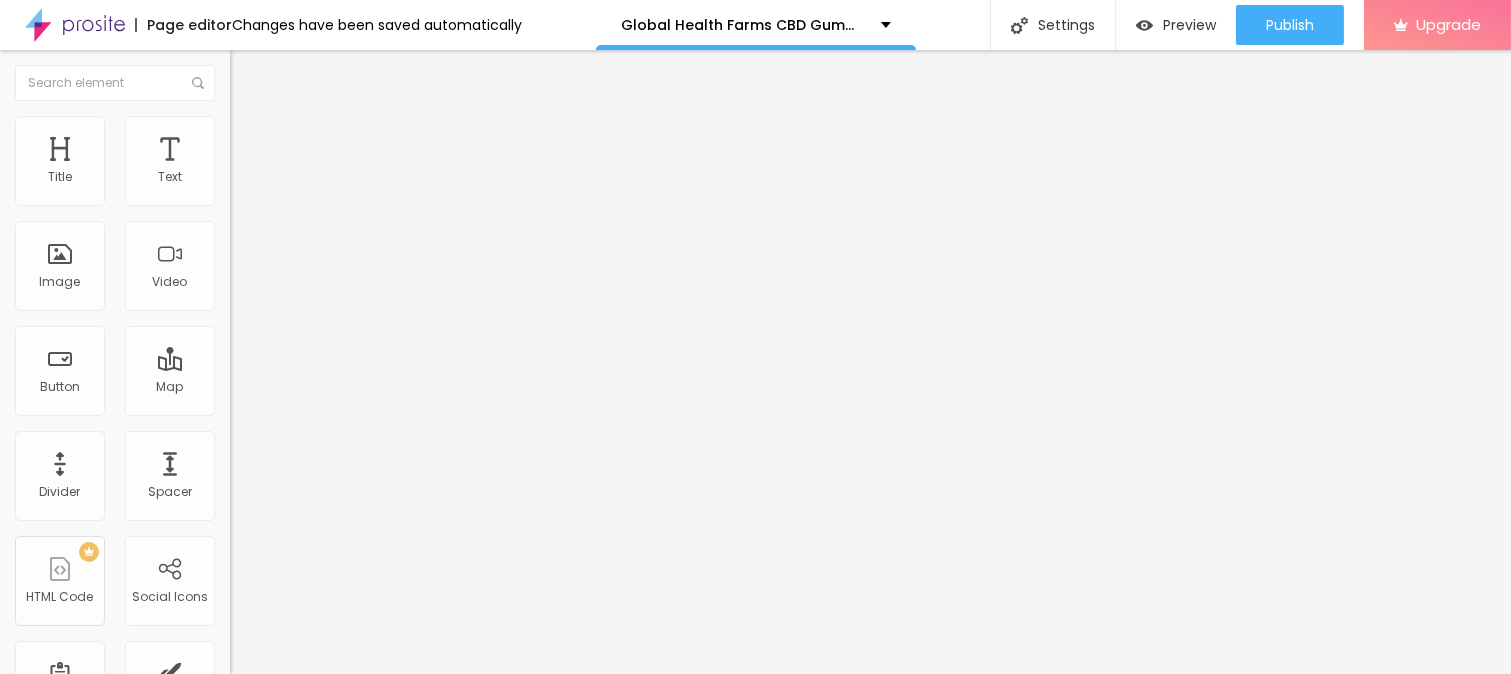 type on "90" 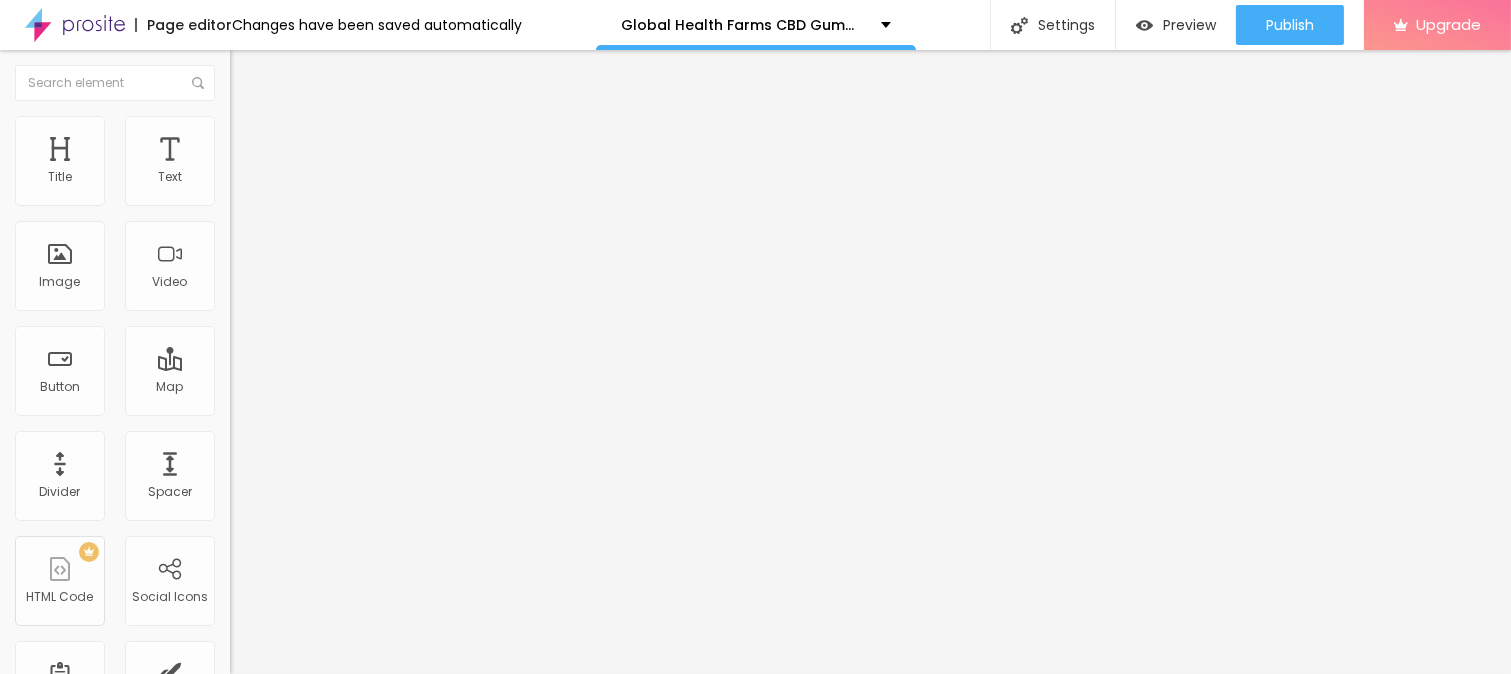 type on "85" 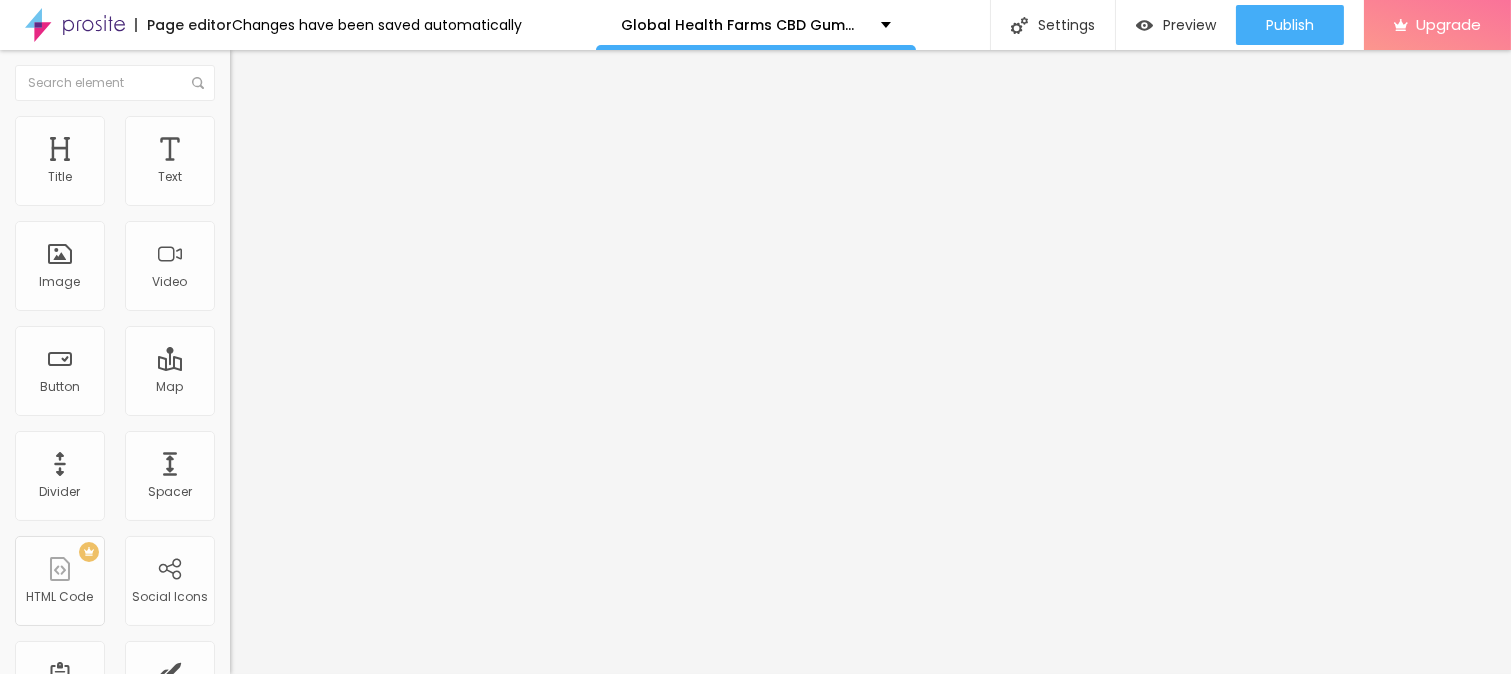 type on "85" 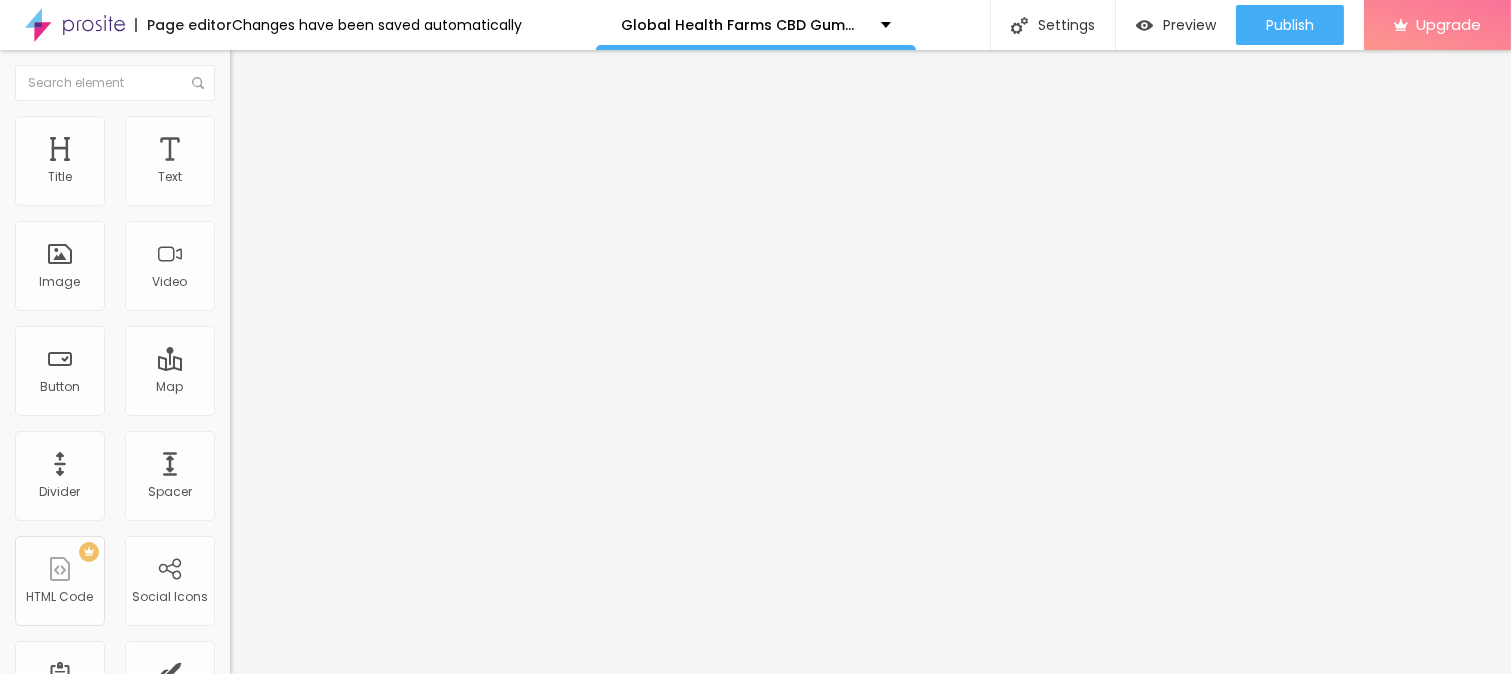 type on "80" 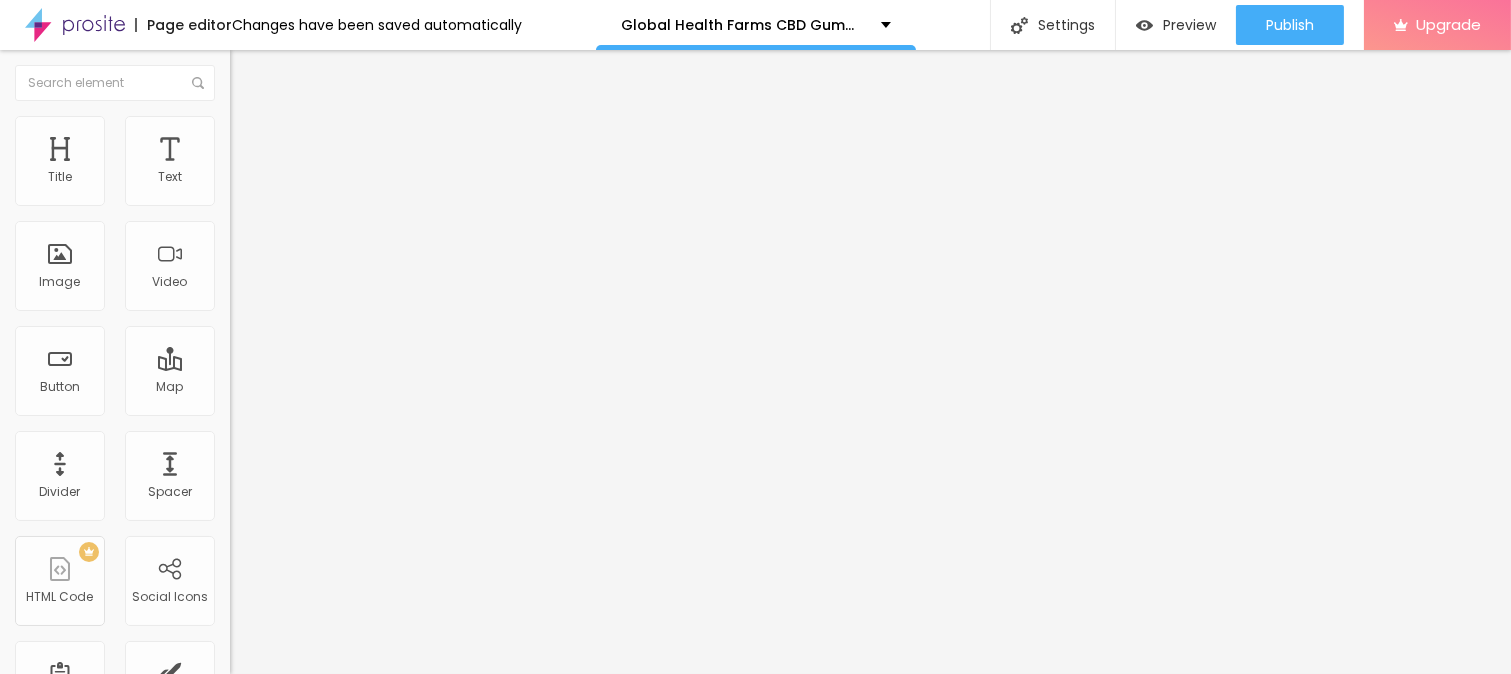 type on "80" 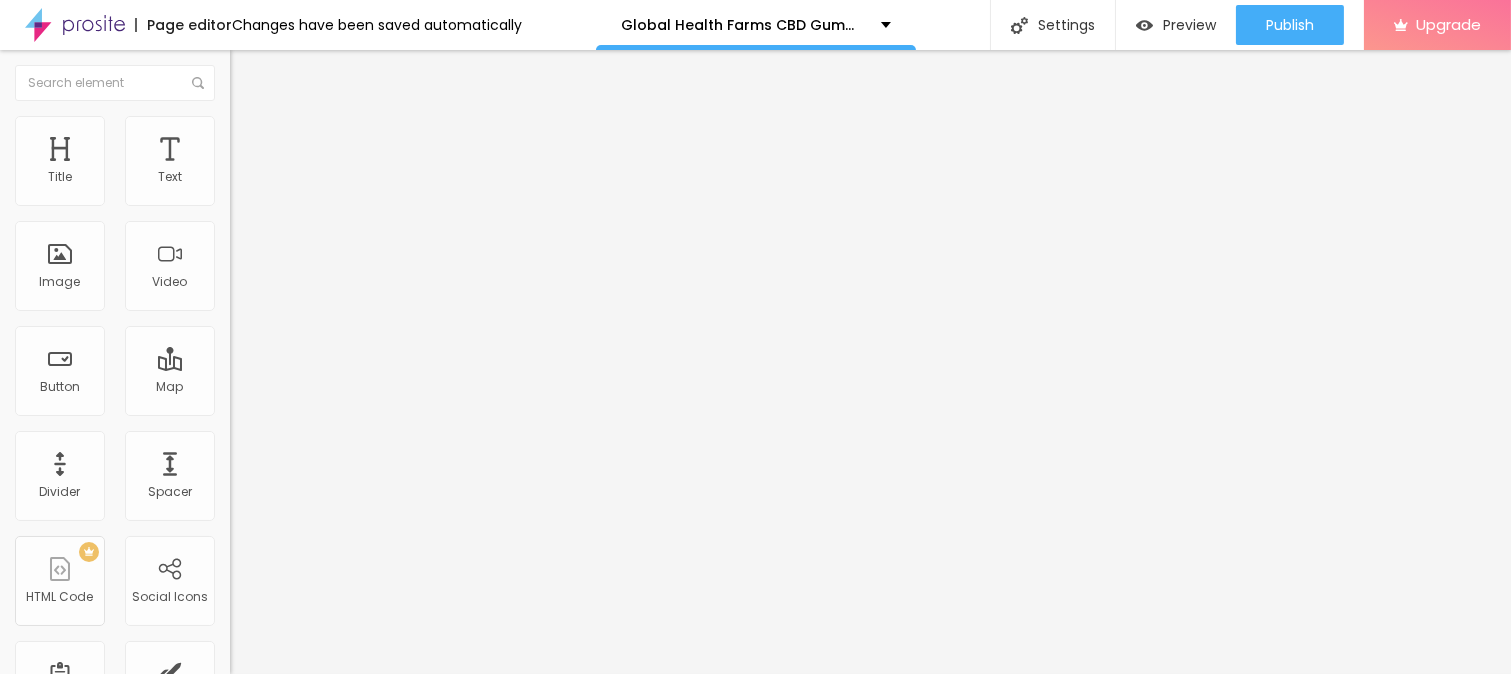 type on "75" 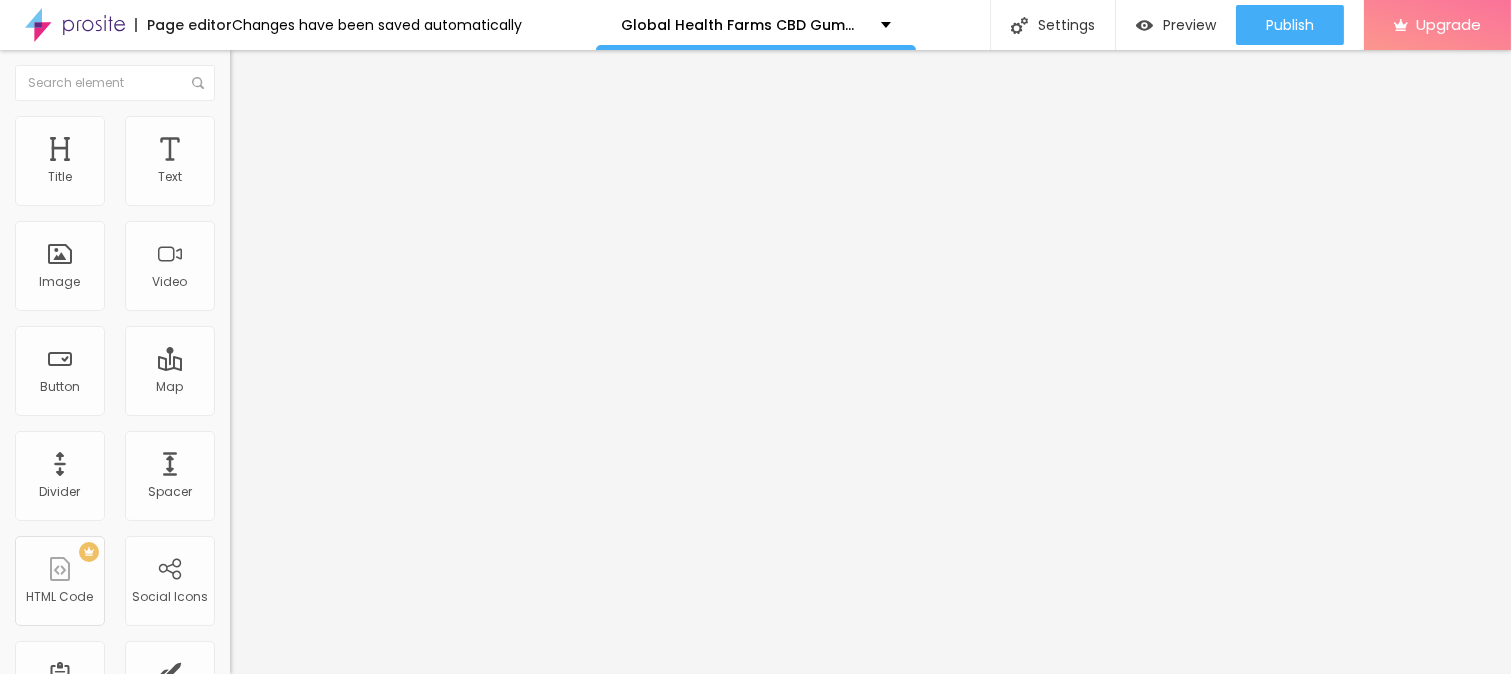 type on "50" 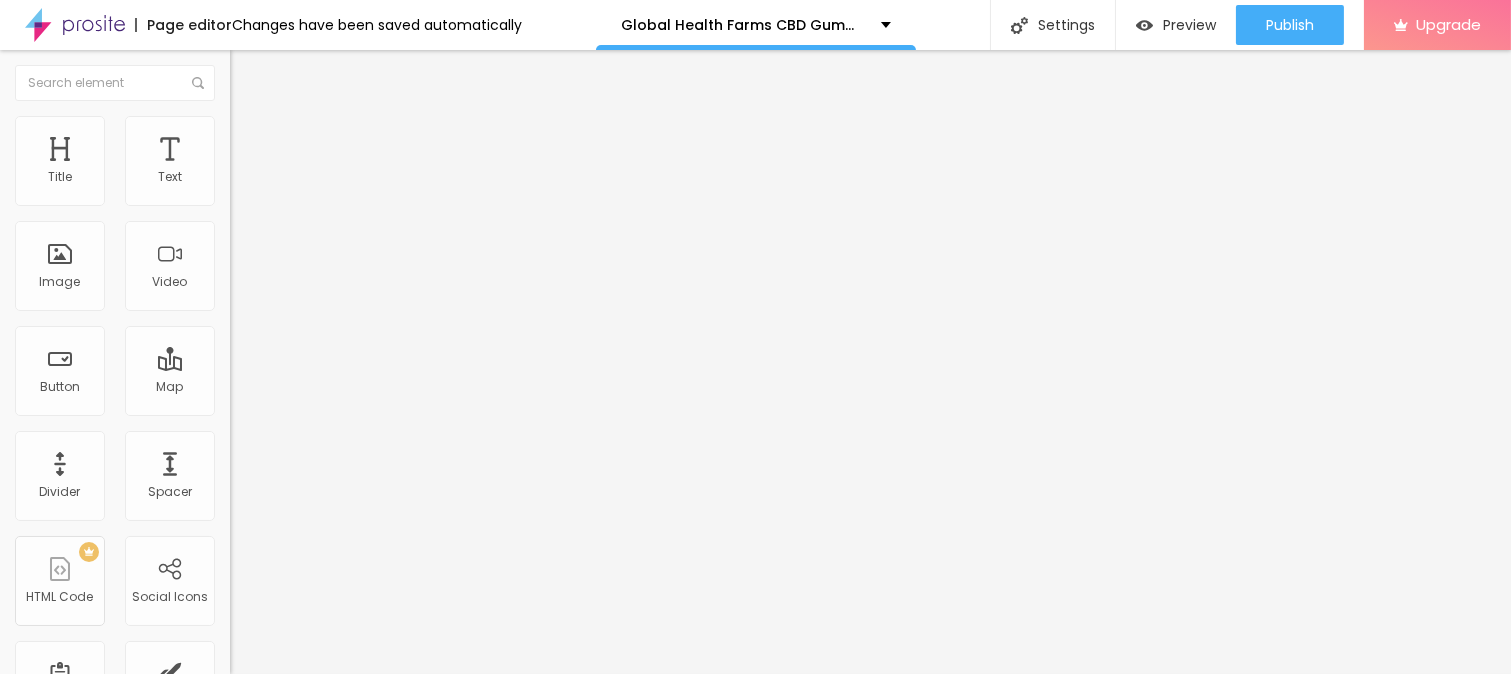 drag, startPoint x: 211, startPoint y: 213, endPoint x: 107, endPoint y: 218, distance: 104.120125 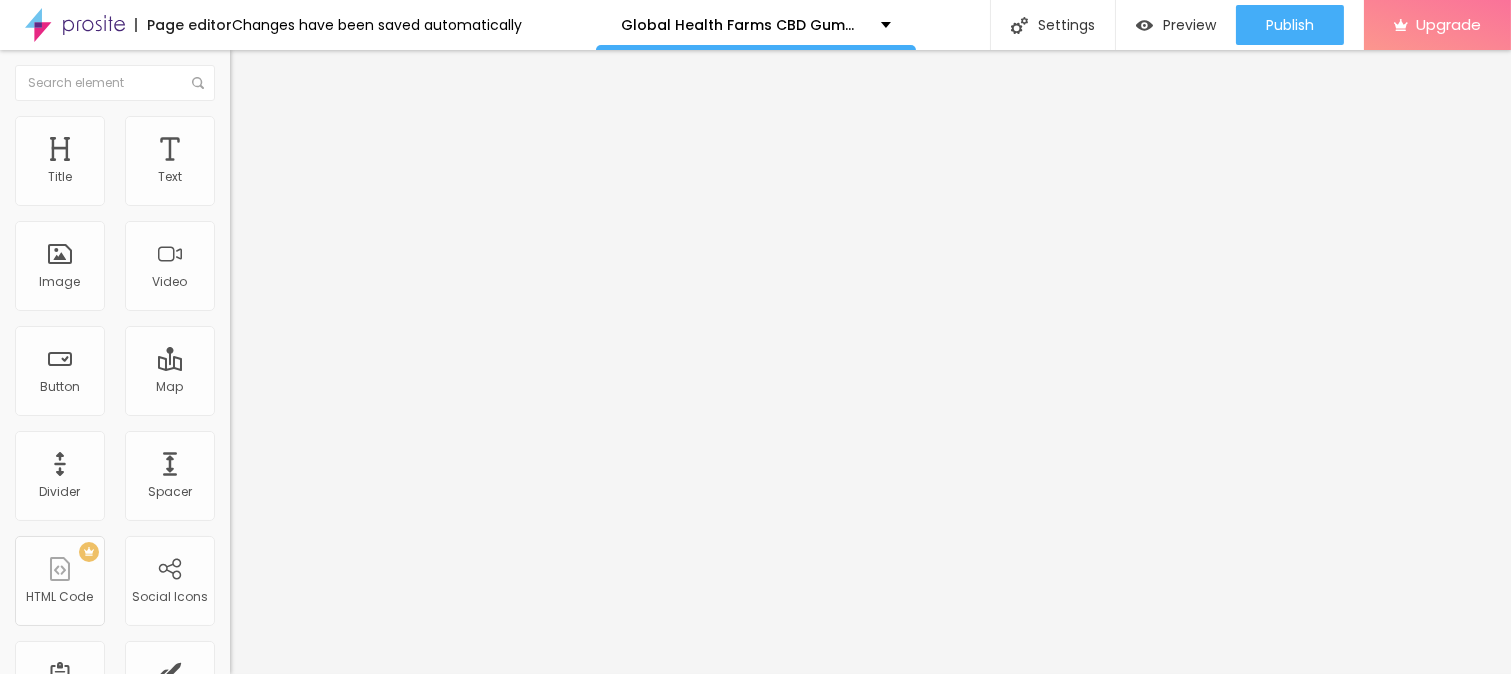 drag, startPoint x: 98, startPoint y: 542, endPoint x: 0, endPoint y: 527, distance: 99.14131 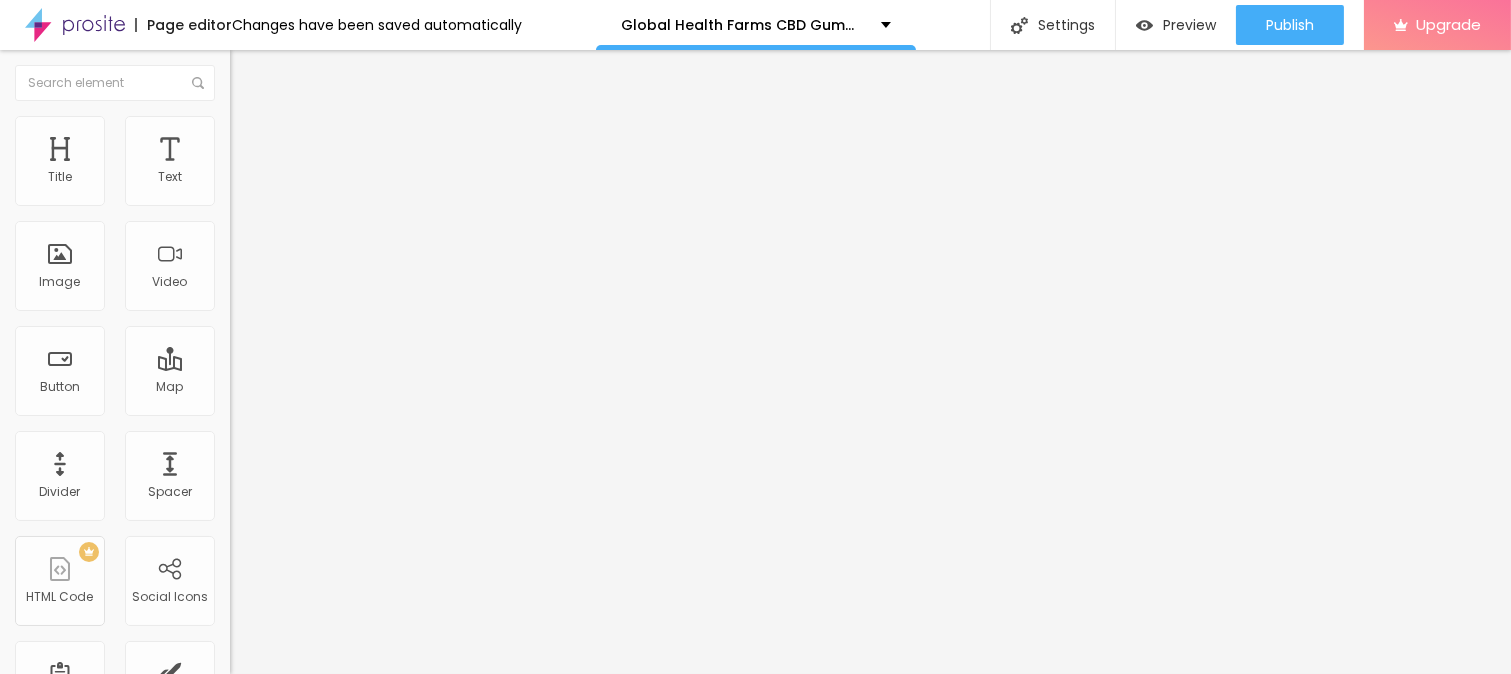 click on "Click me" at bounding box center (350, 178) 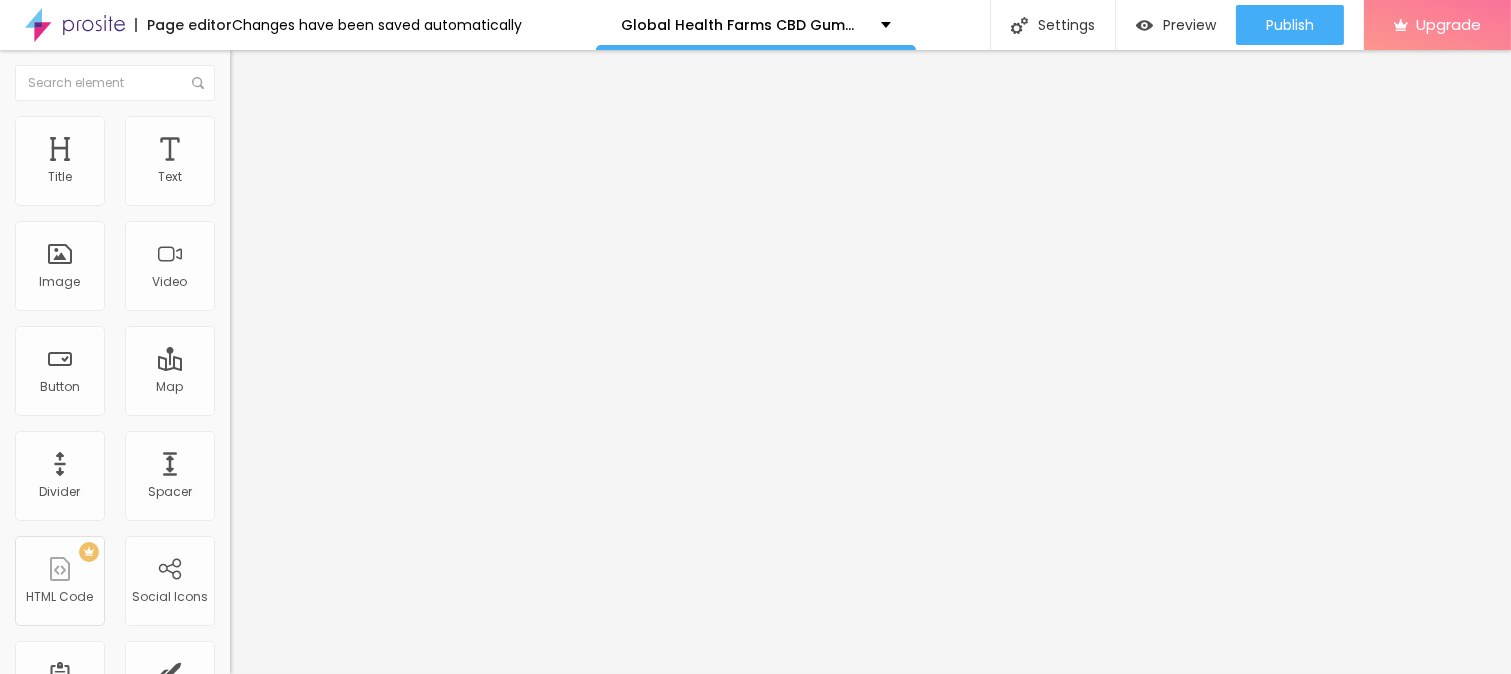 type on "🛒🤩SHOP Now🤩🛒" 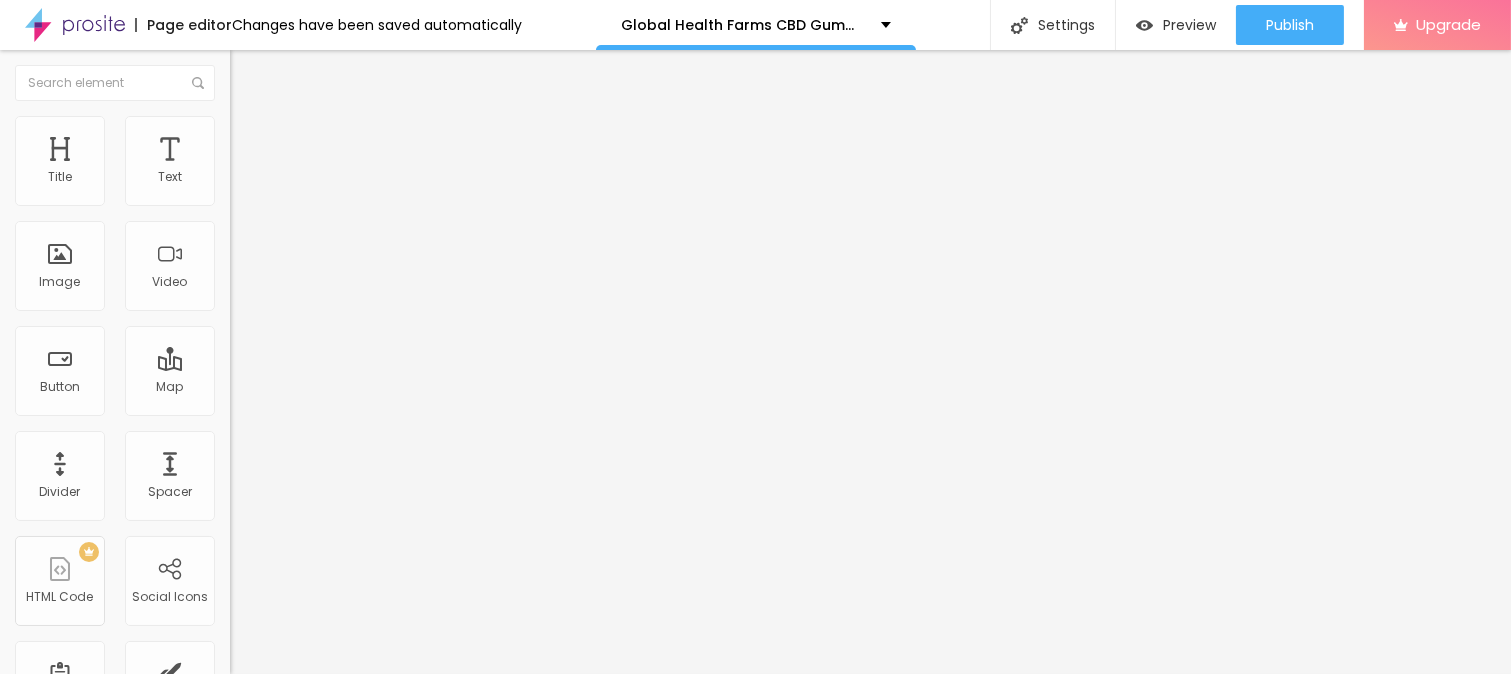 drag, startPoint x: 74, startPoint y: 421, endPoint x: 0, endPoint y: 418, distance: 74.06078 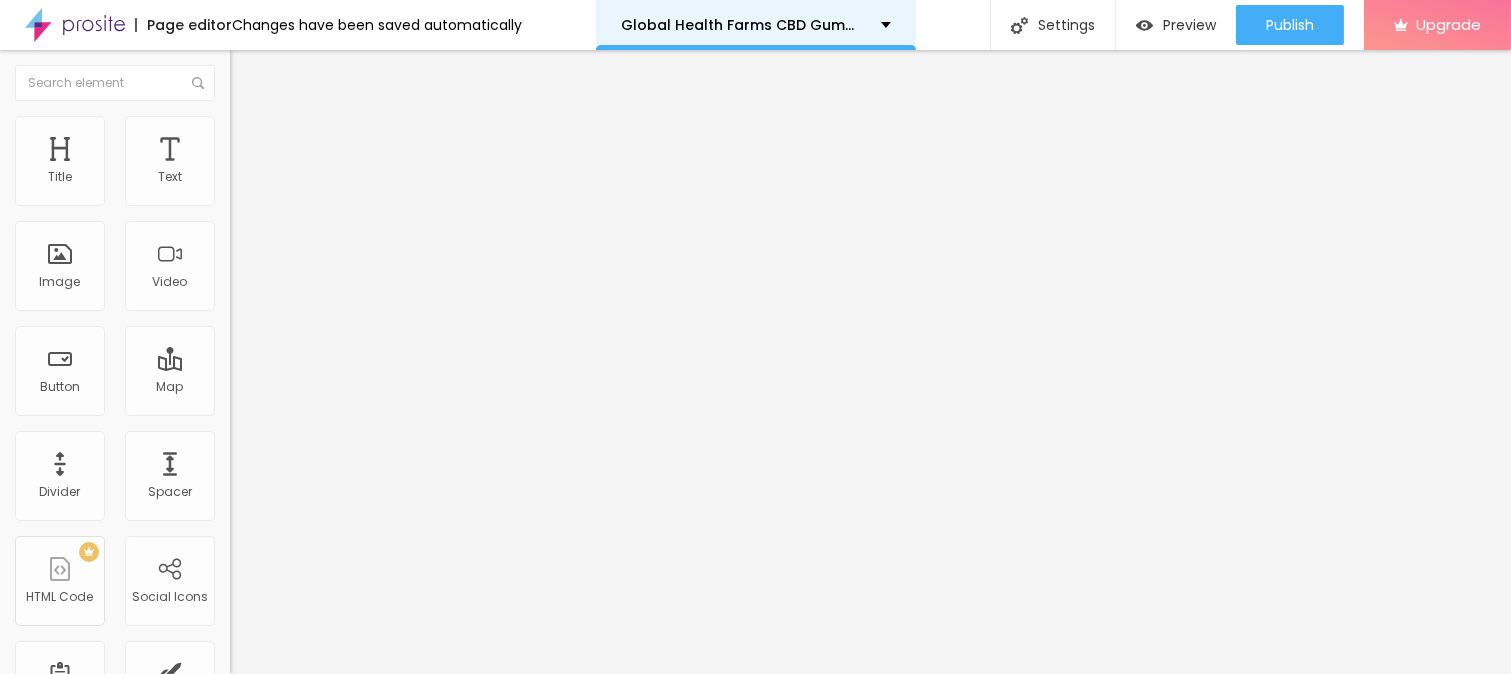 paste on "https://top10cbdstore.com/Order-GlobalHealthFarmsCBDGummies" 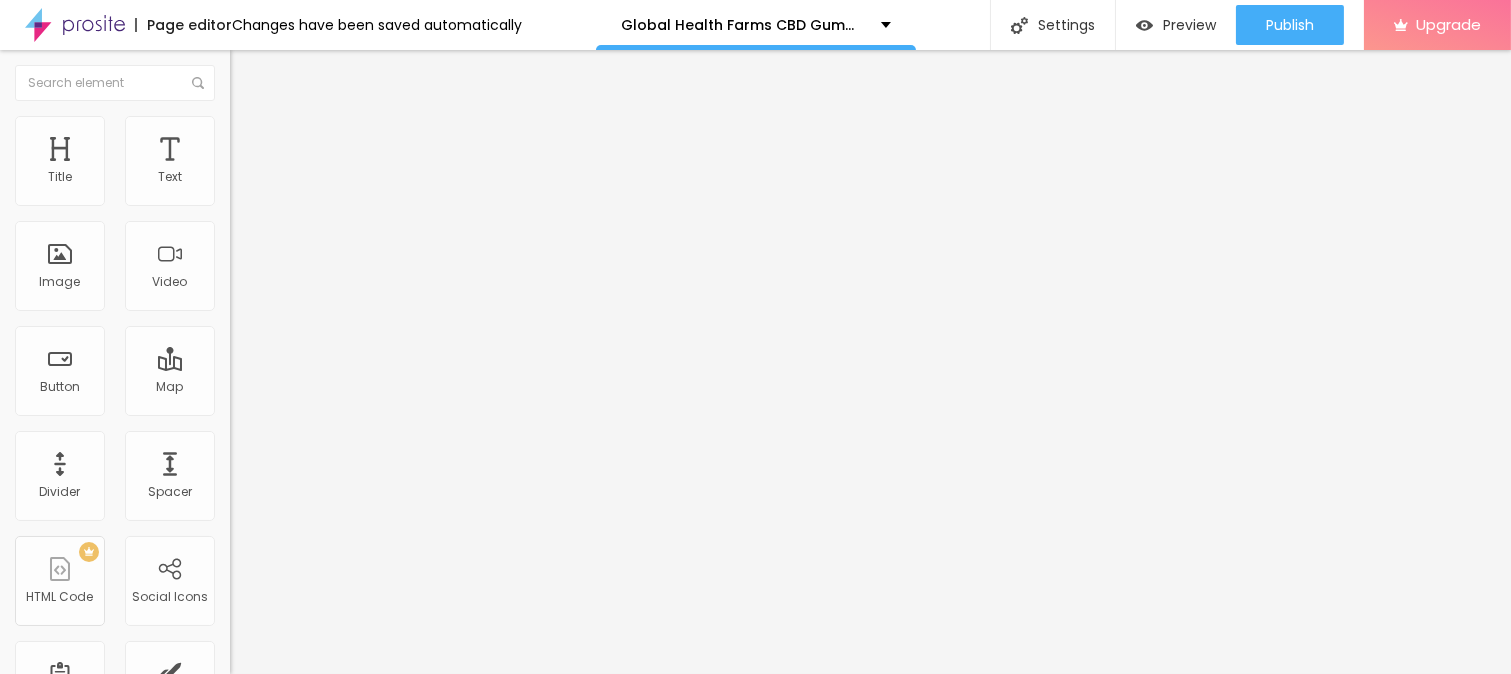 scroll, scrollTop: 0, scrollLeft: 226, axis: horizontal 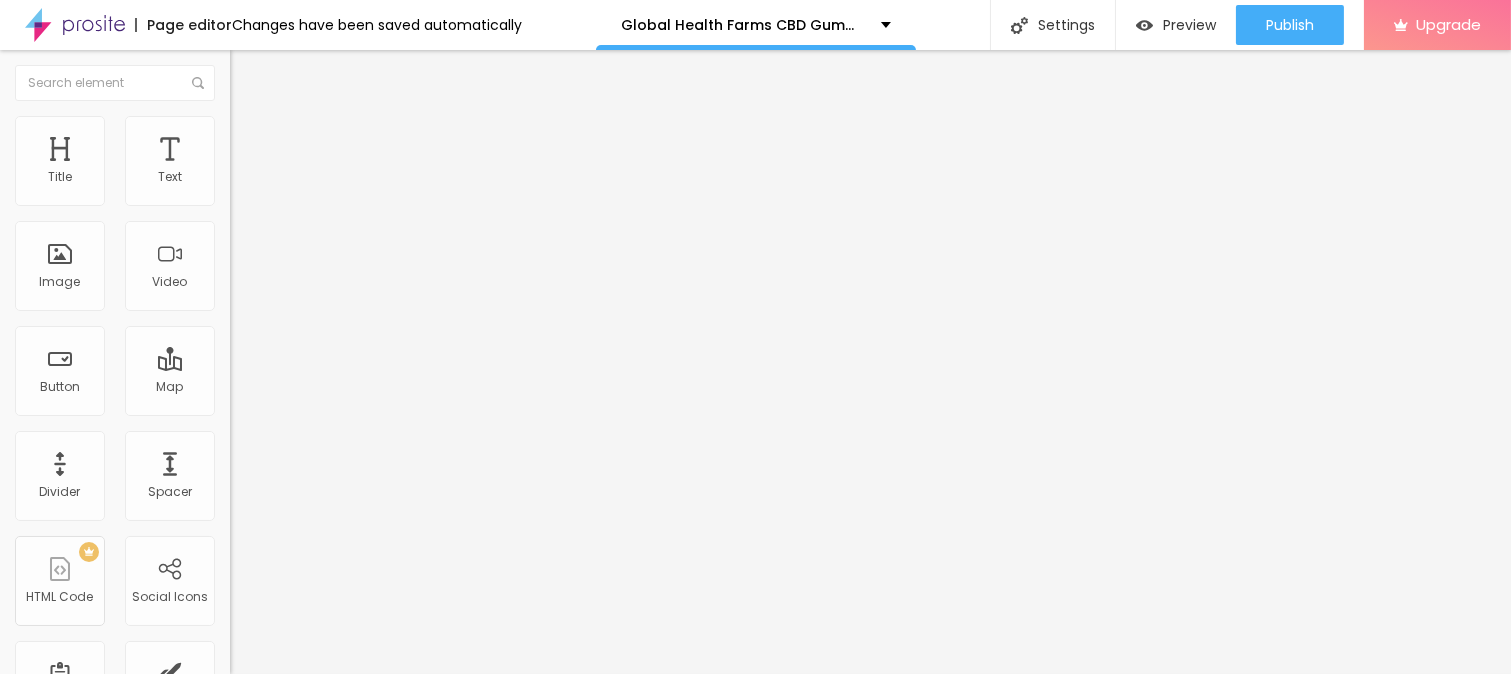 click on "Typography" at bounding box center (345, 142) 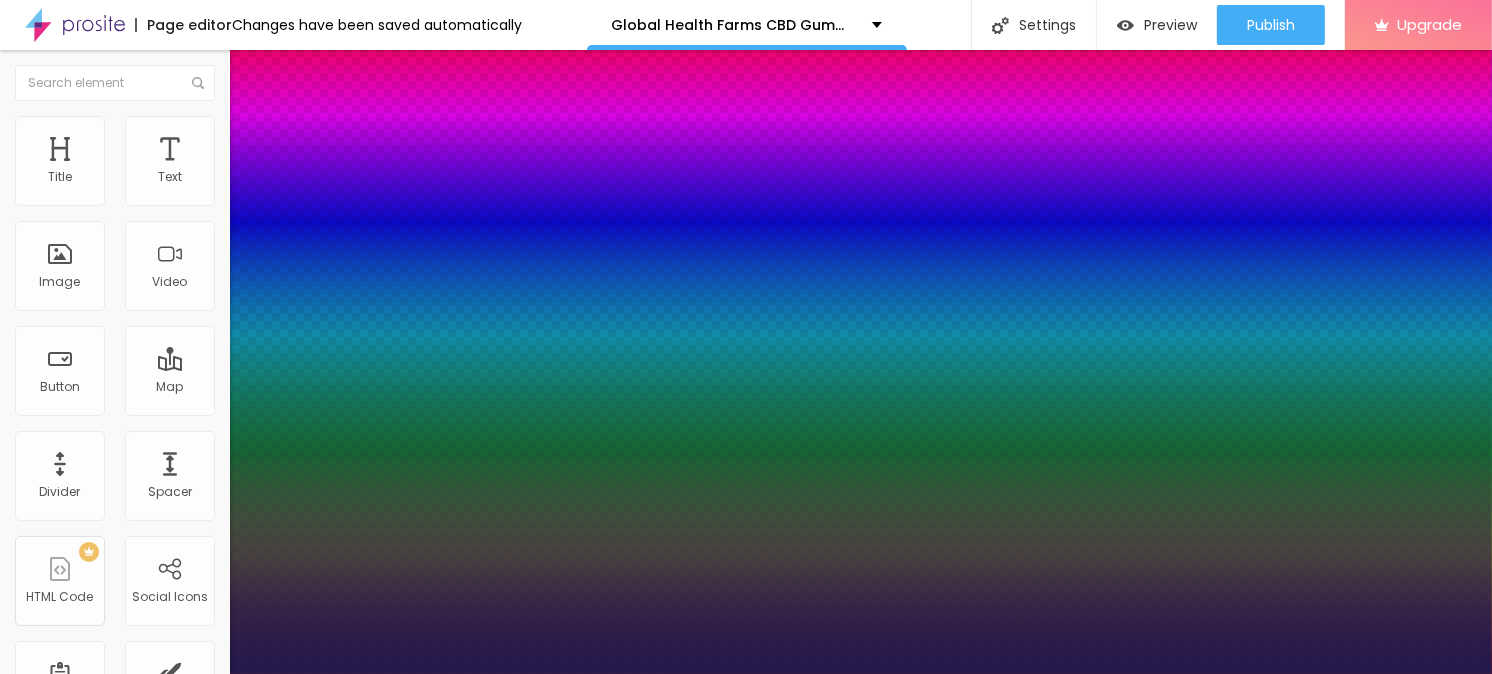 type on "1" 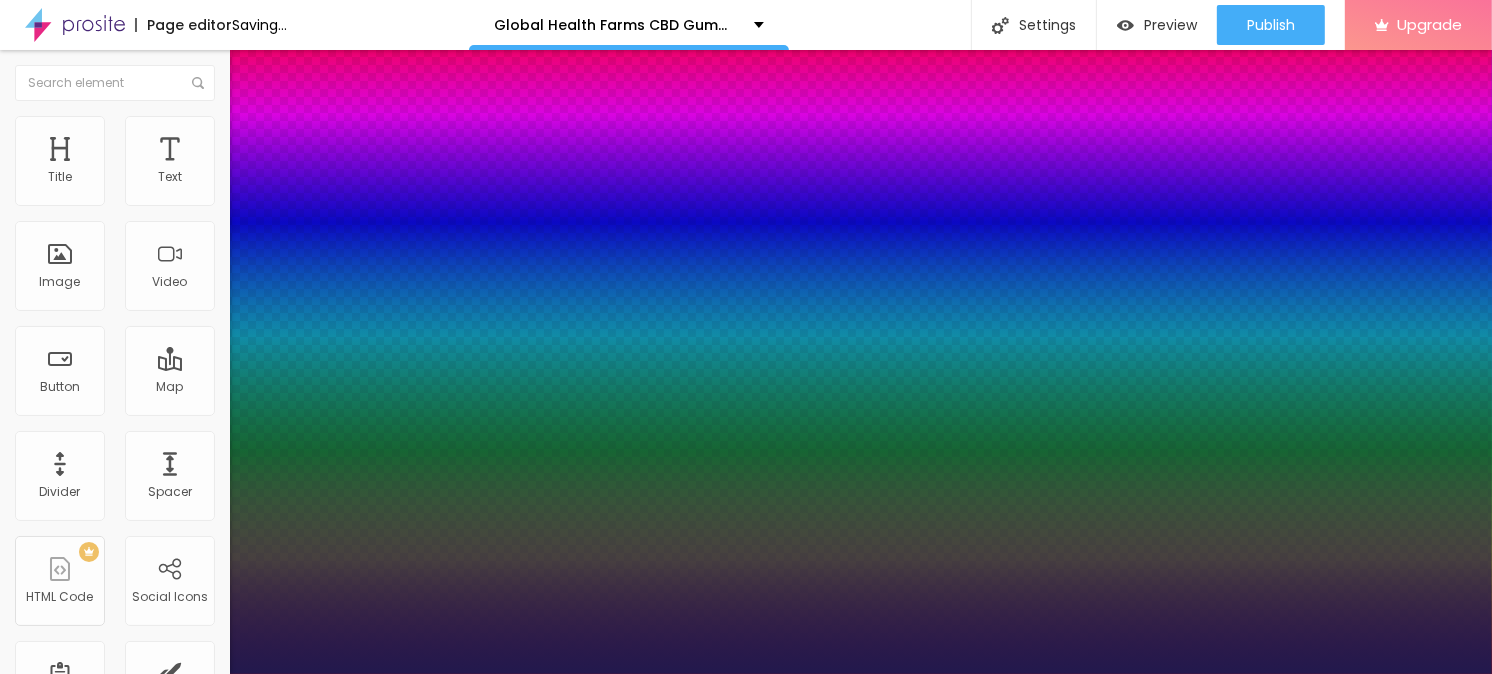 type on "1" 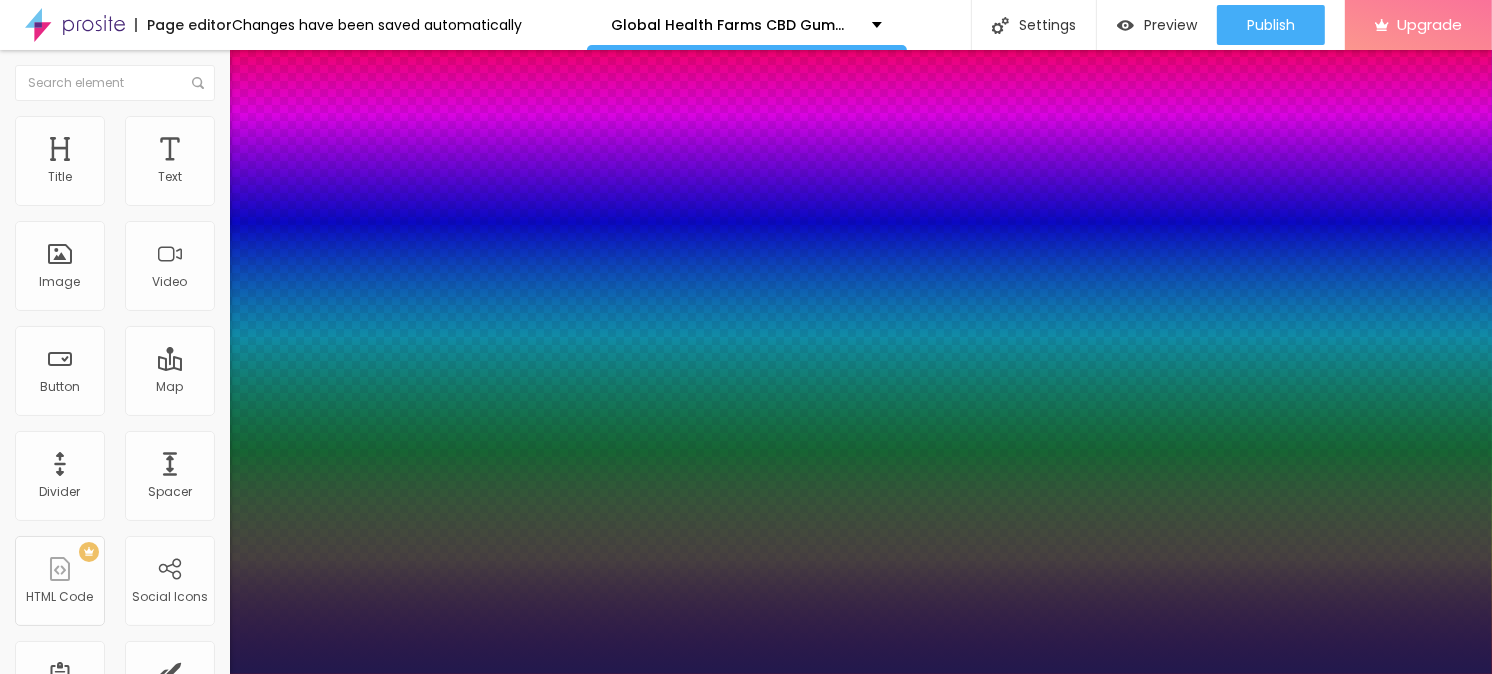 type on "28" 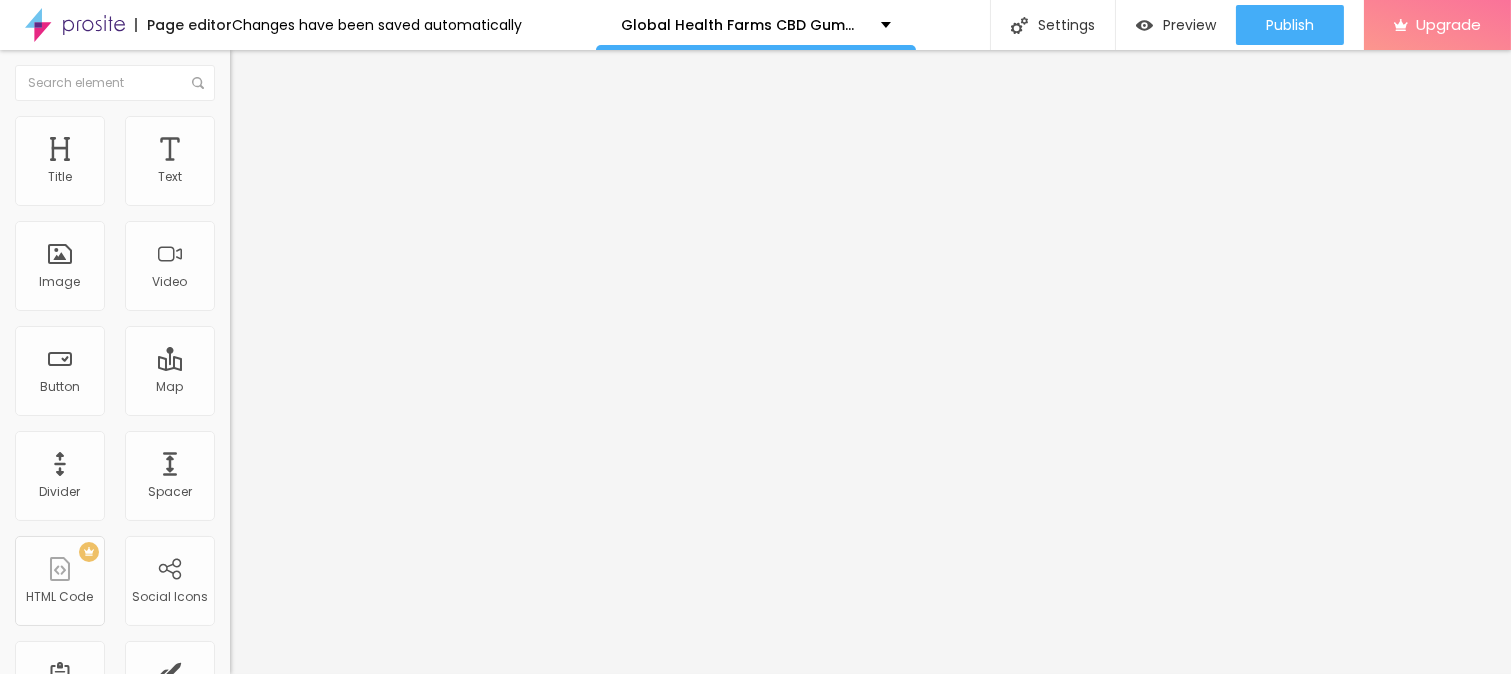 click 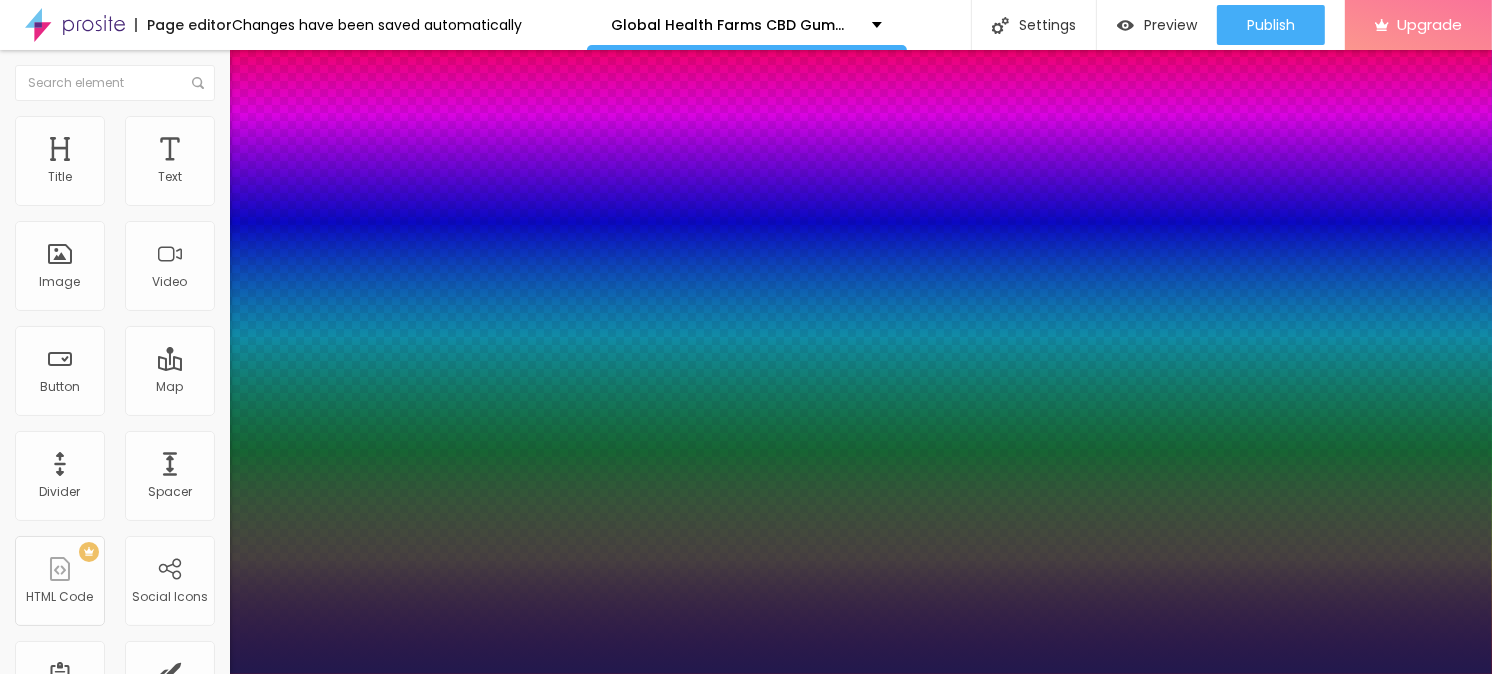 type on "1" 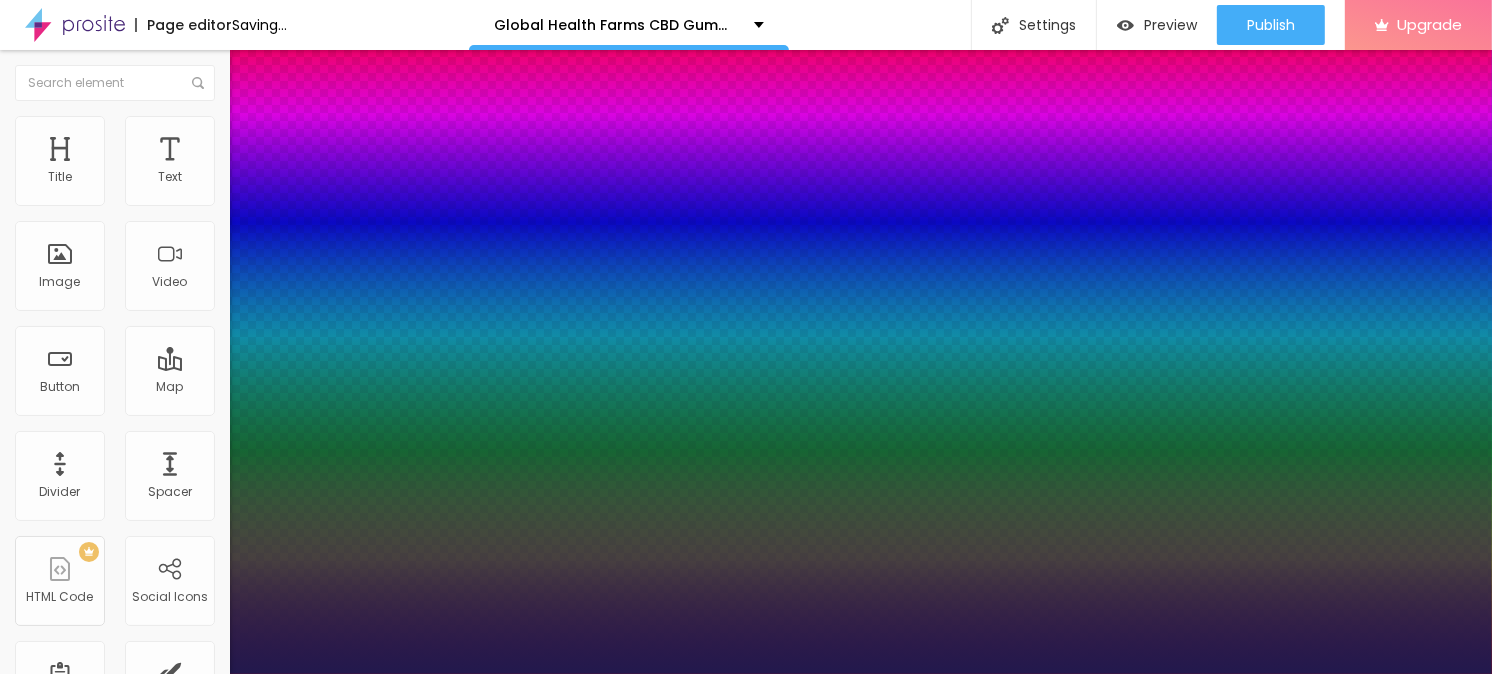 type on "25" 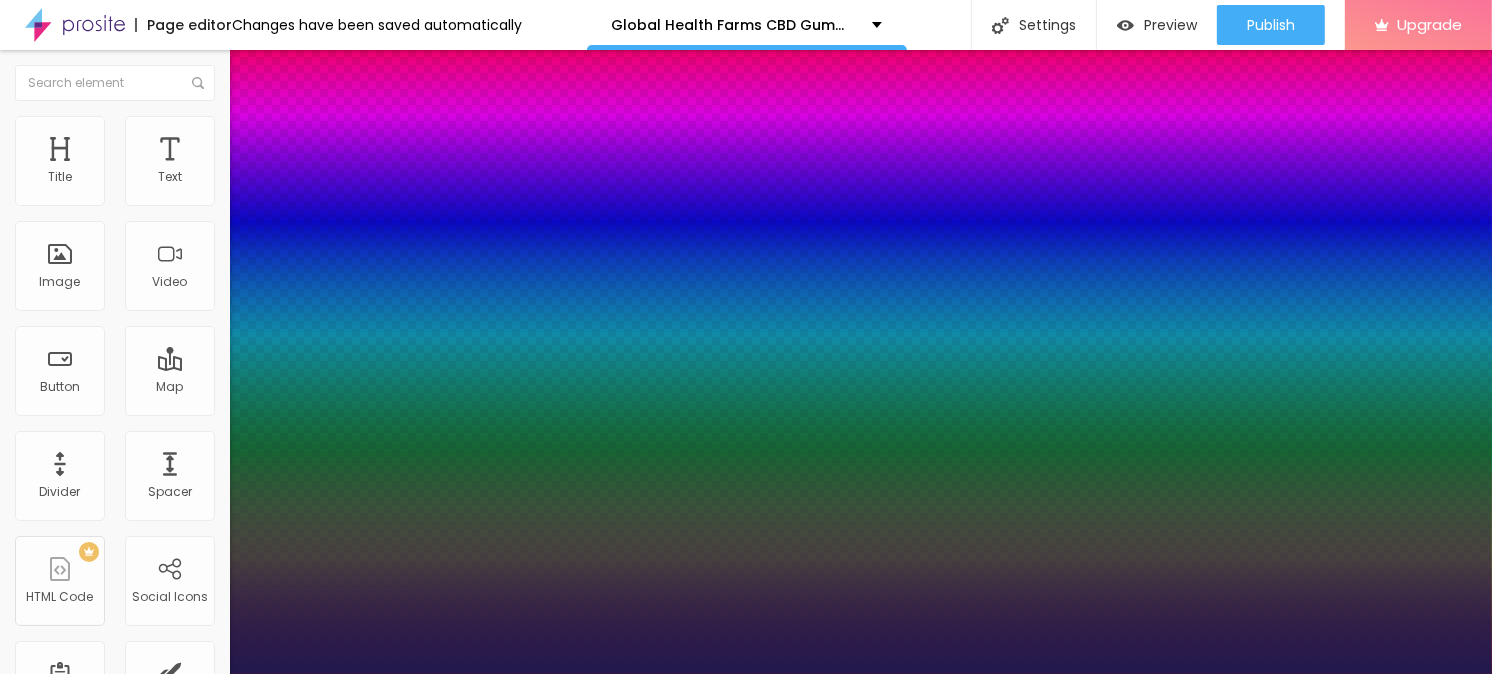 type on "25" 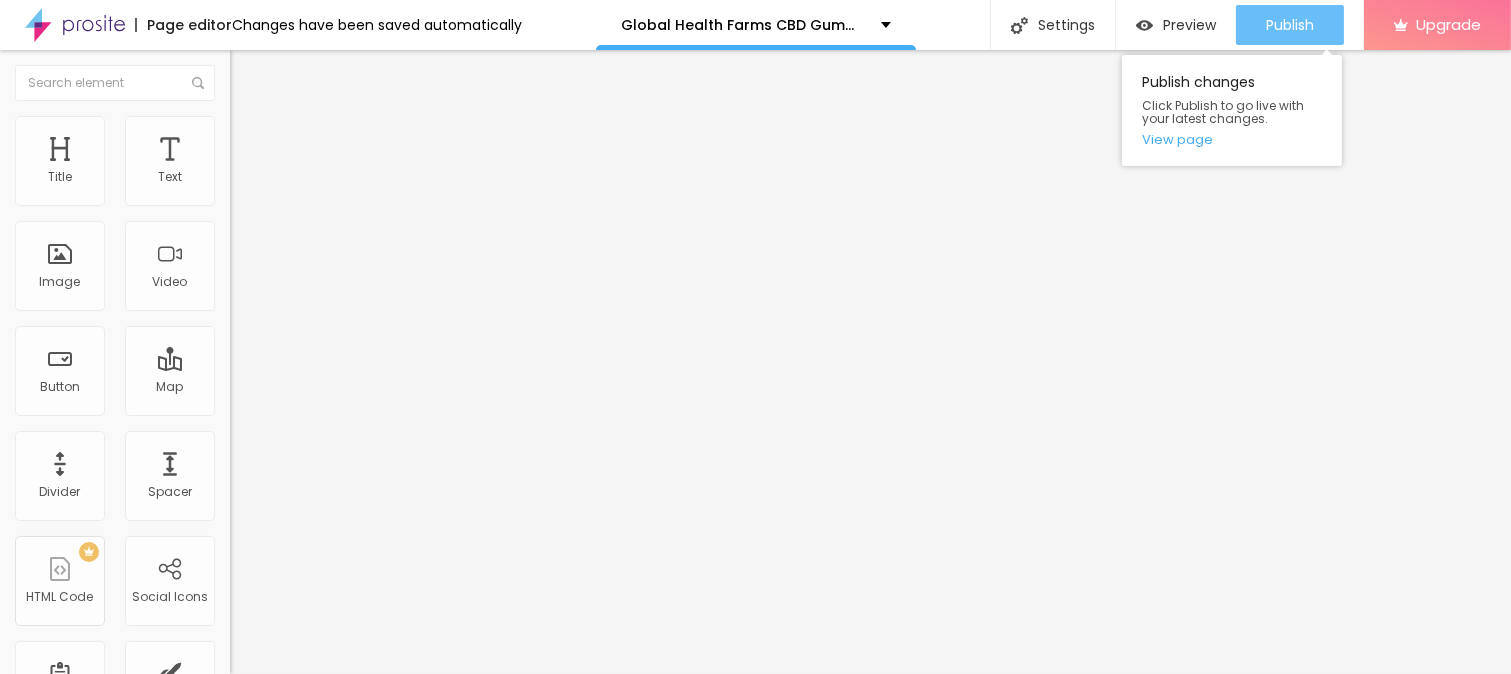 click on "Publish" at bounding box center (1290, 25) 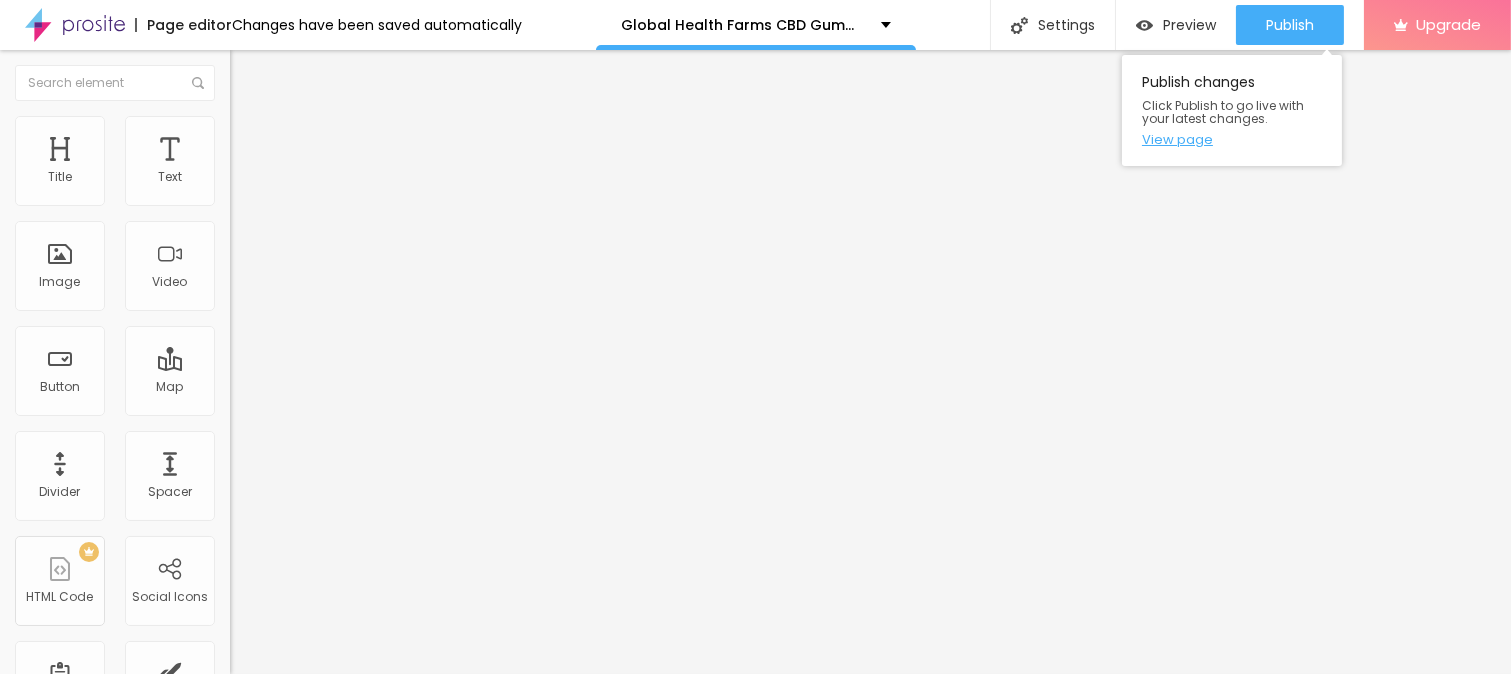 click on "View page" at bounding box center (1232, 139) 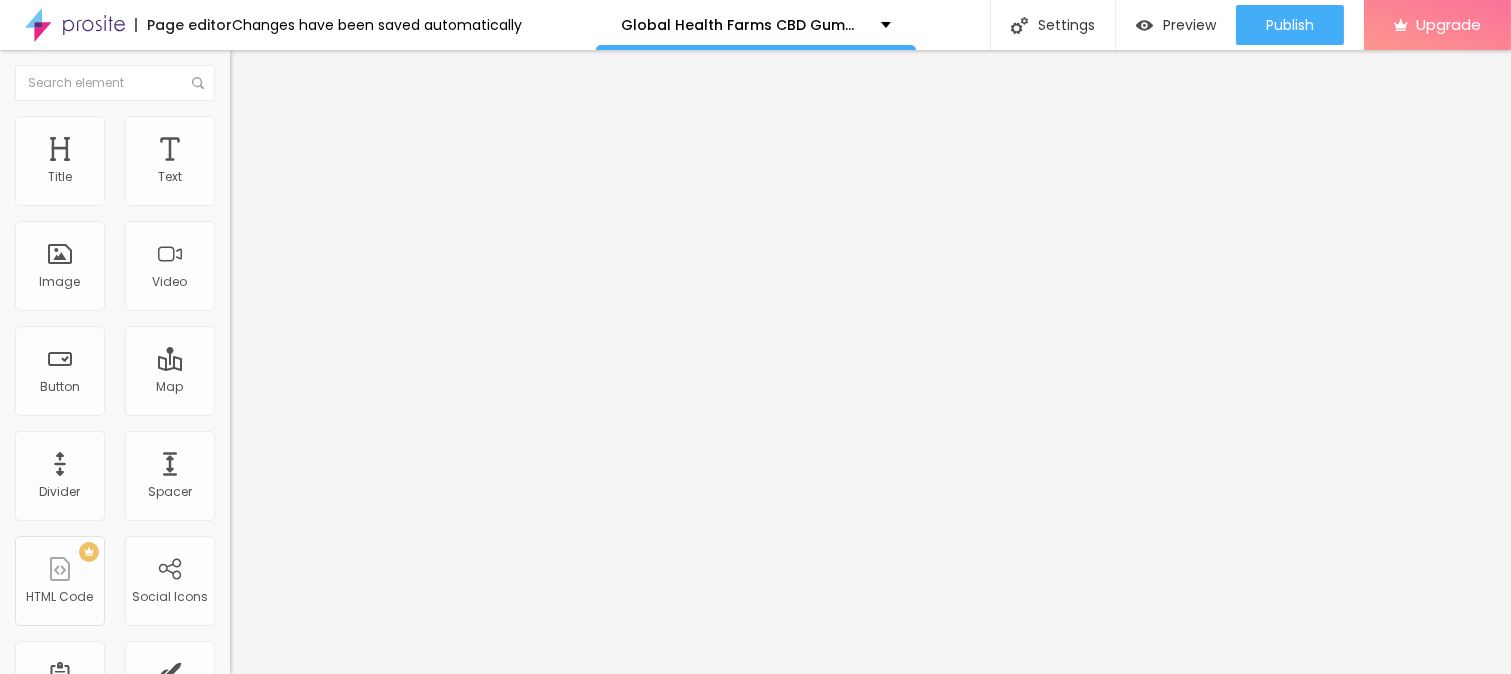click on "Edit Text" at bounding box center (290, 73) 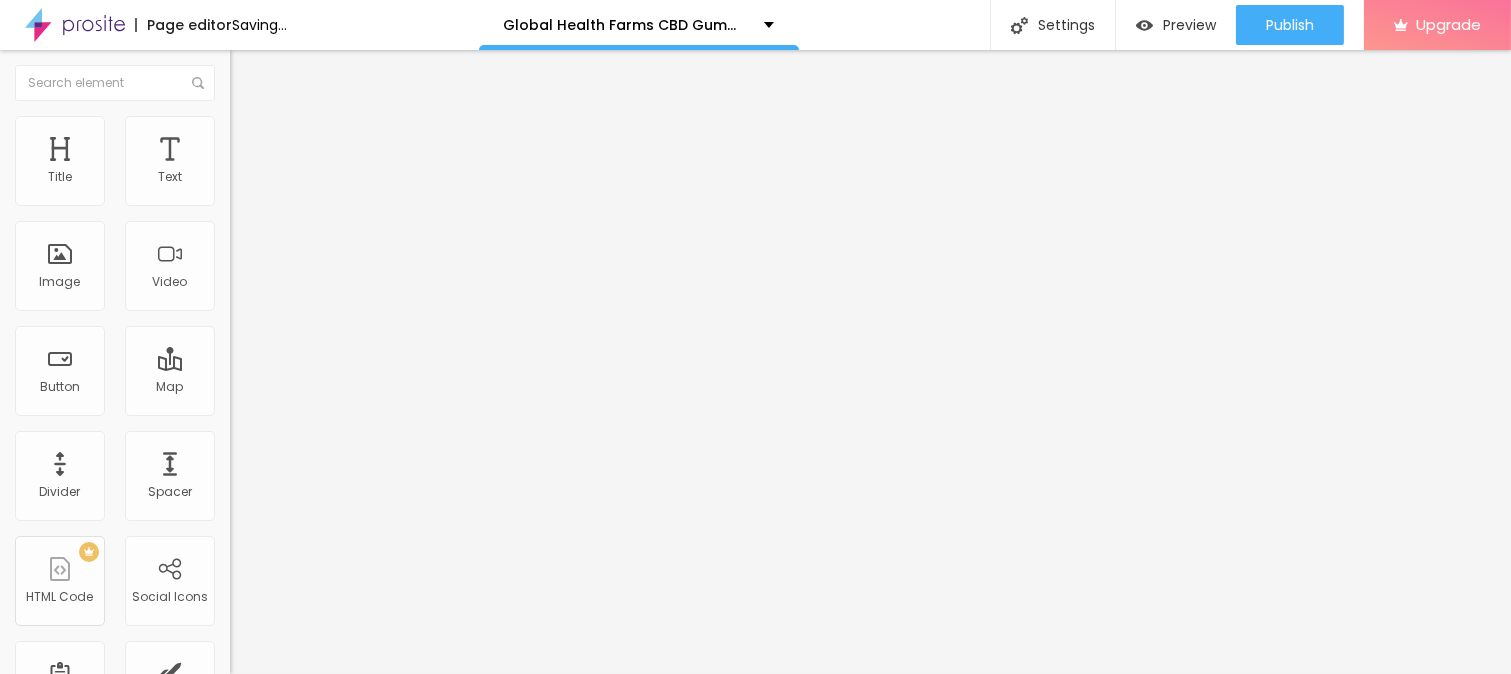 scroll, scrollTop: 80, scrollLeft: 0, axis: vertical 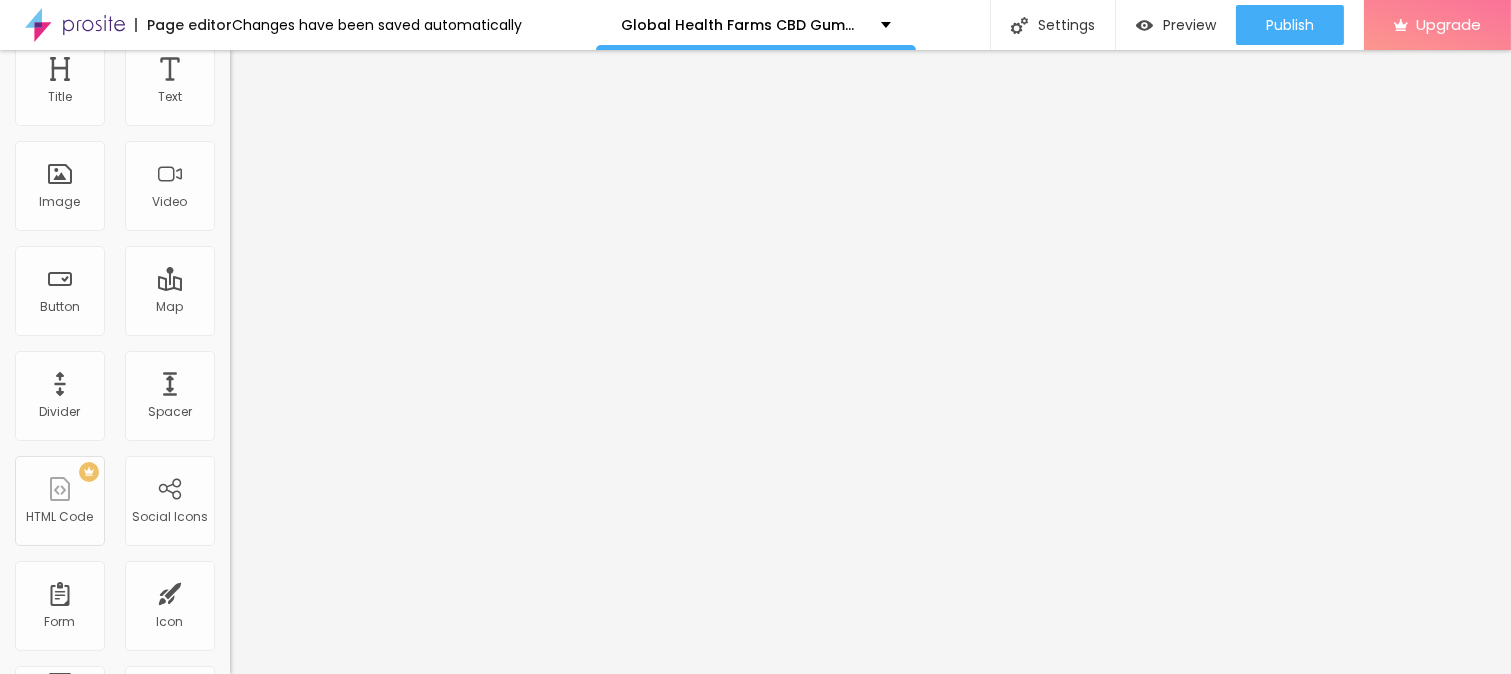 click on "Style" at bounding box center (345, 26) 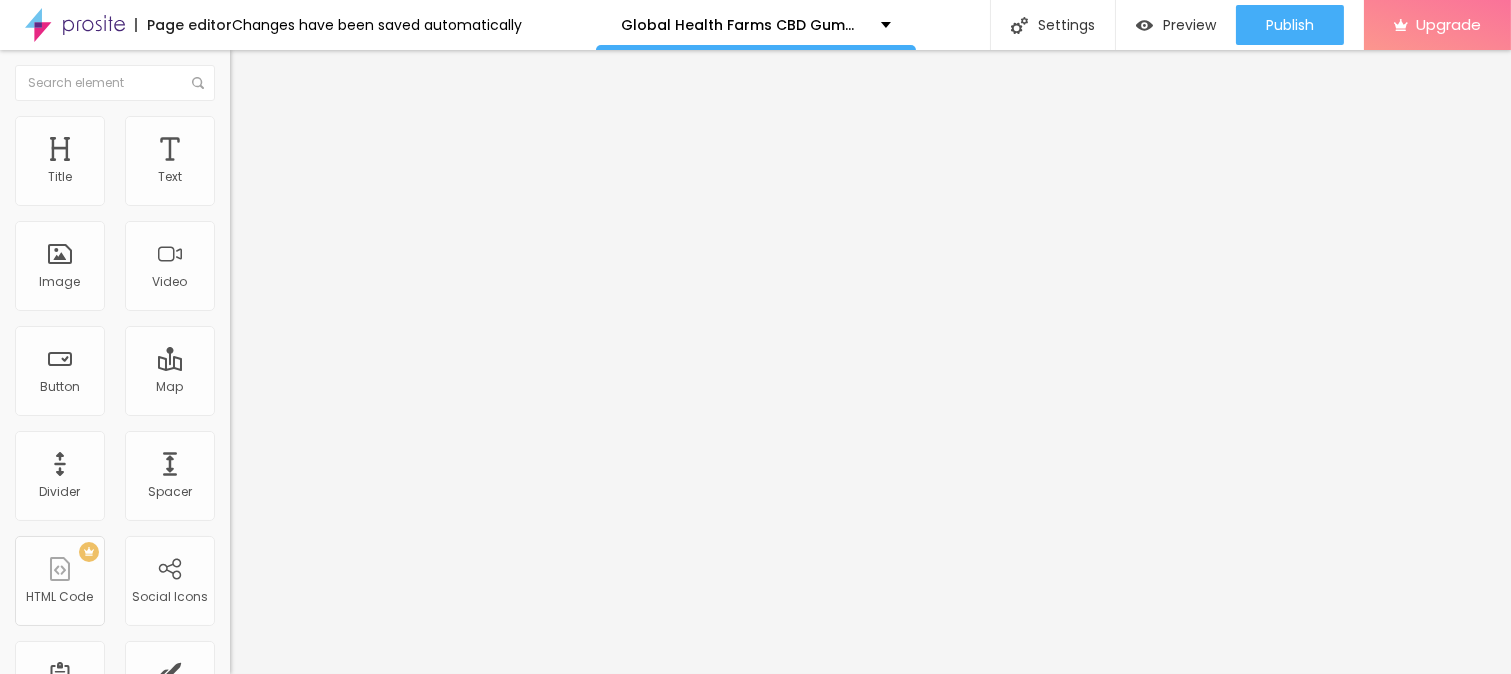 click at bounding box center [244, 285] 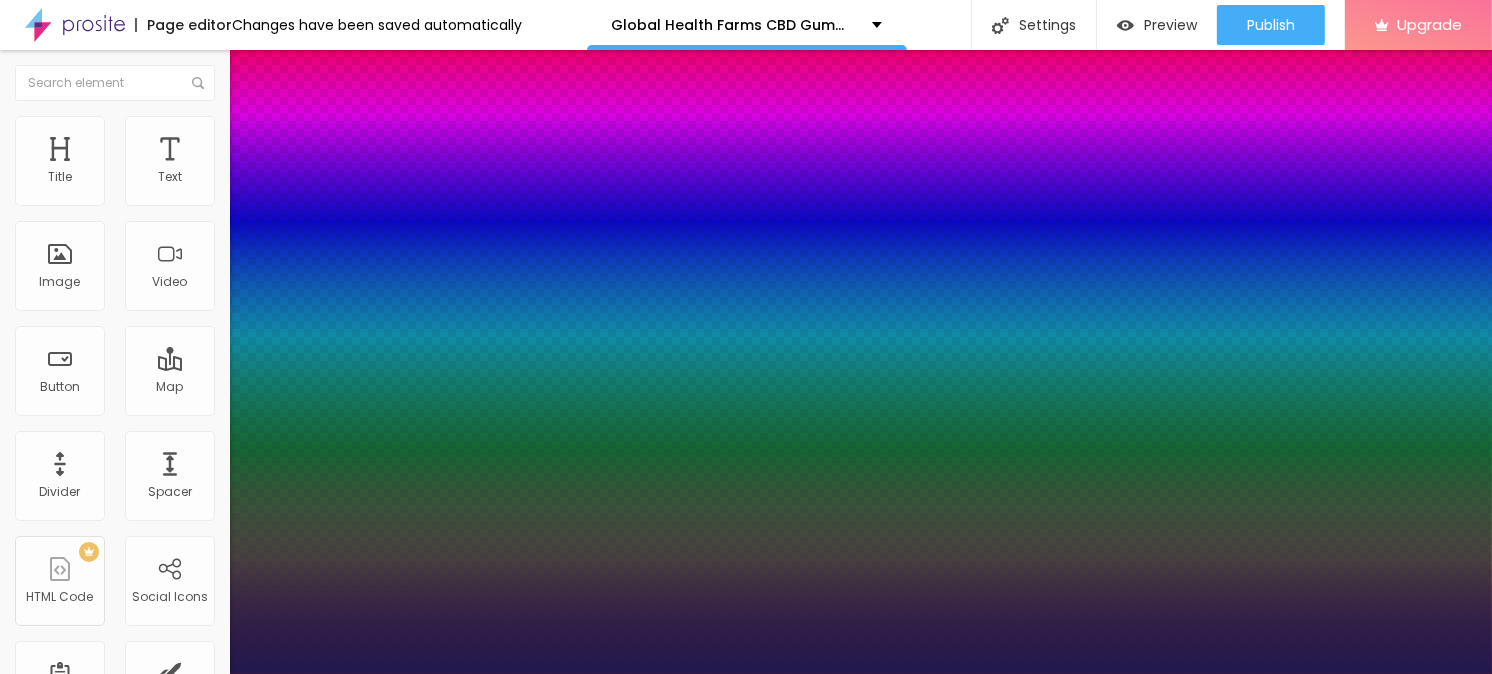 type on "1" 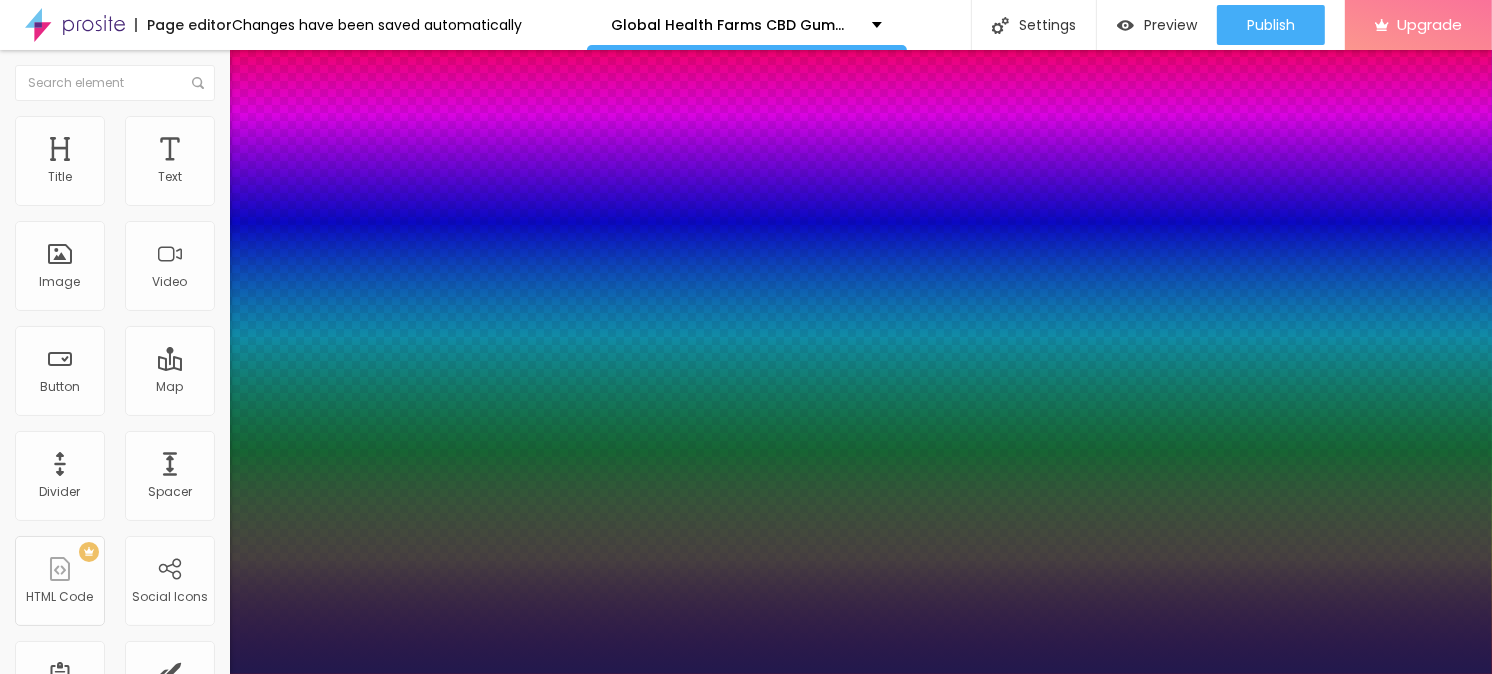 click at bounding box center (746, 674) 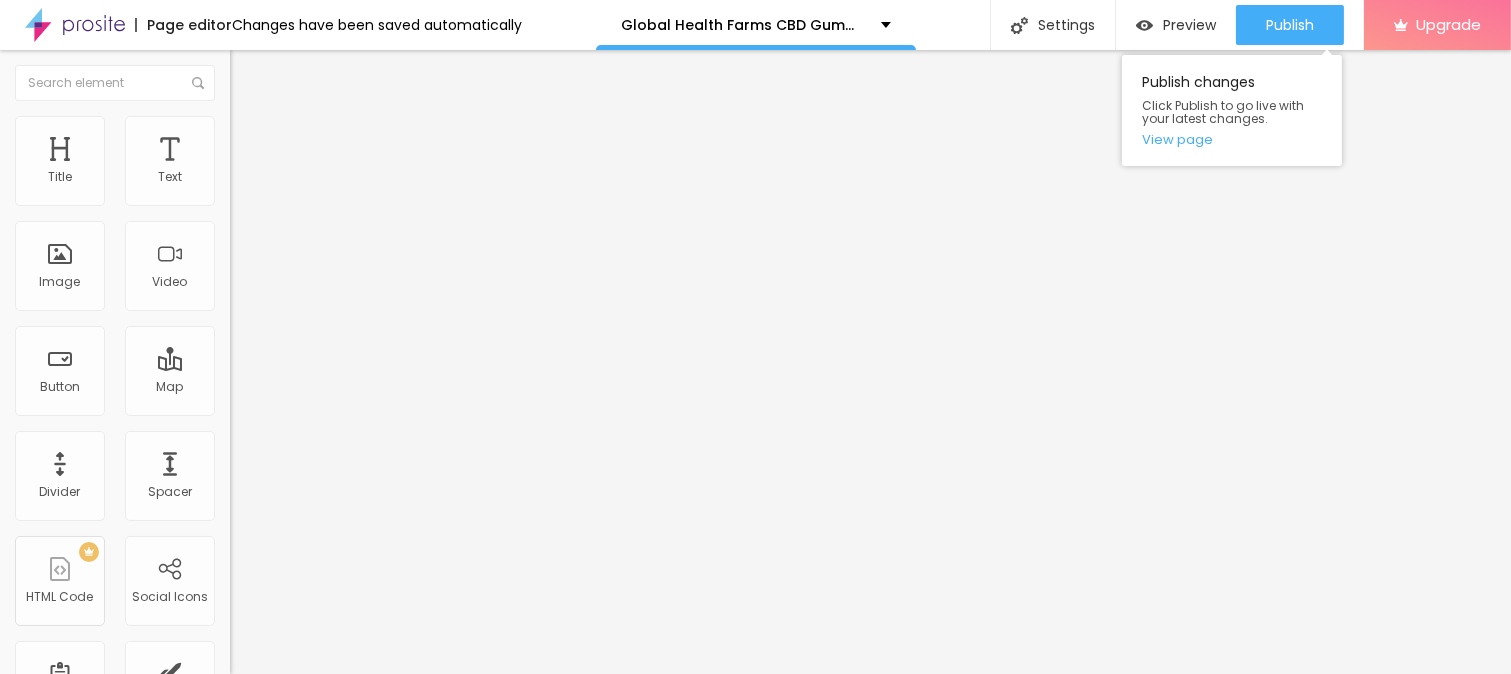 click on "Publish changes Click Publish to go live with your latest changes. View page" at bounding box center (1232, 105) 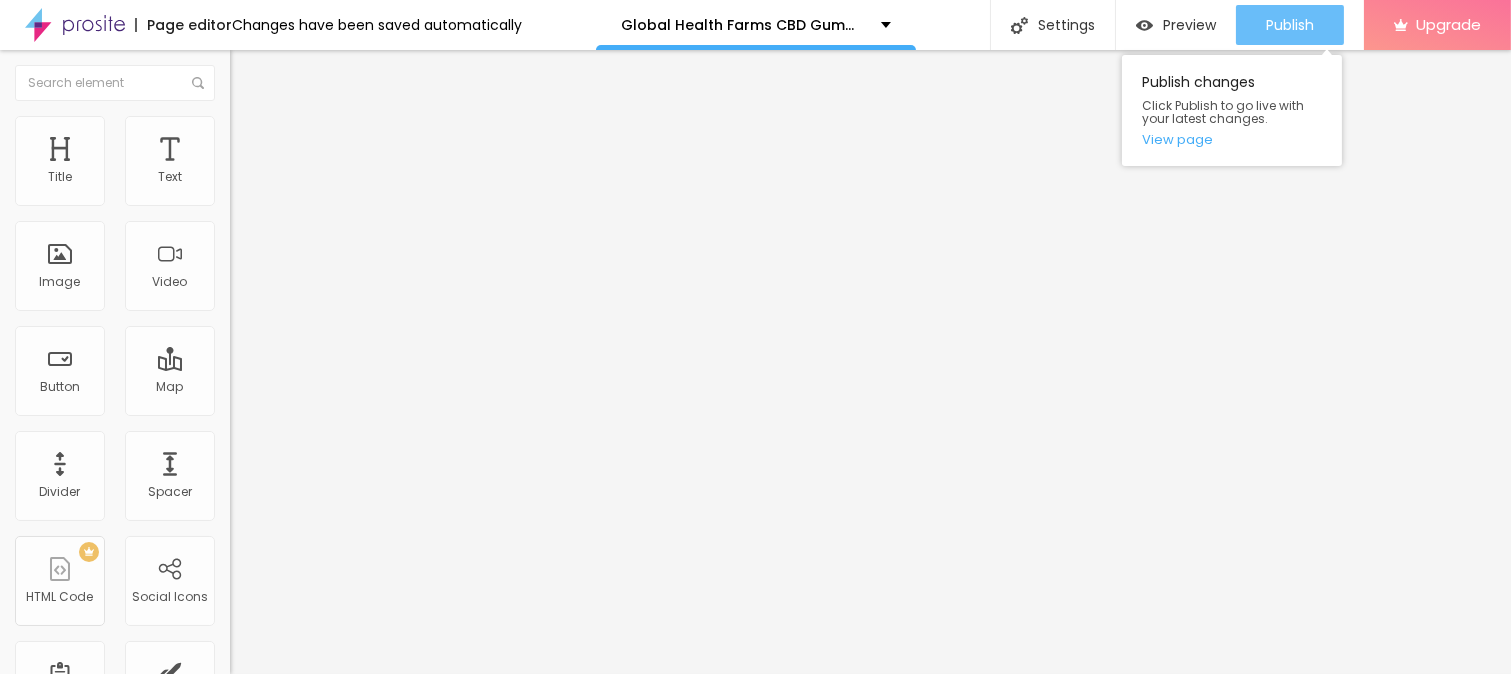 click on "Publish" at bounding box center [1290, 25] 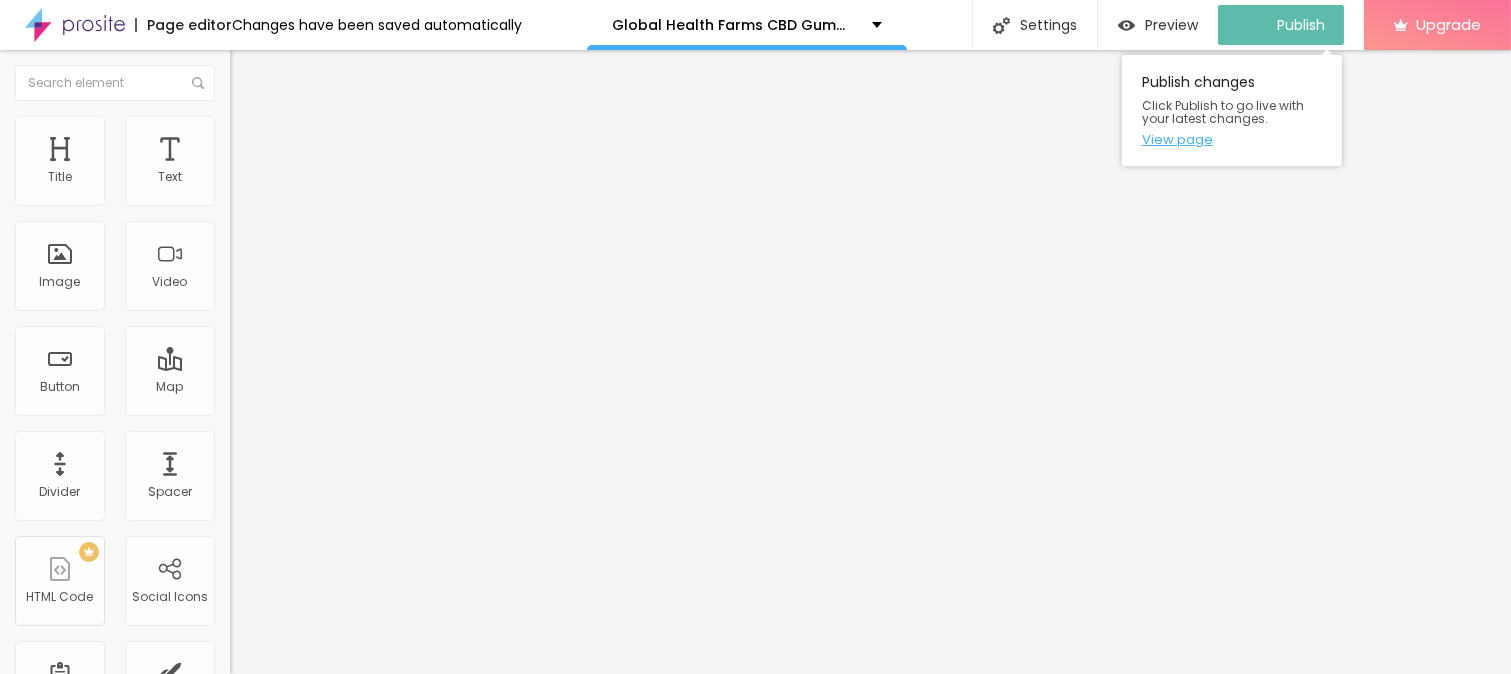 click on "View page" at bounding box center [1232, 139] 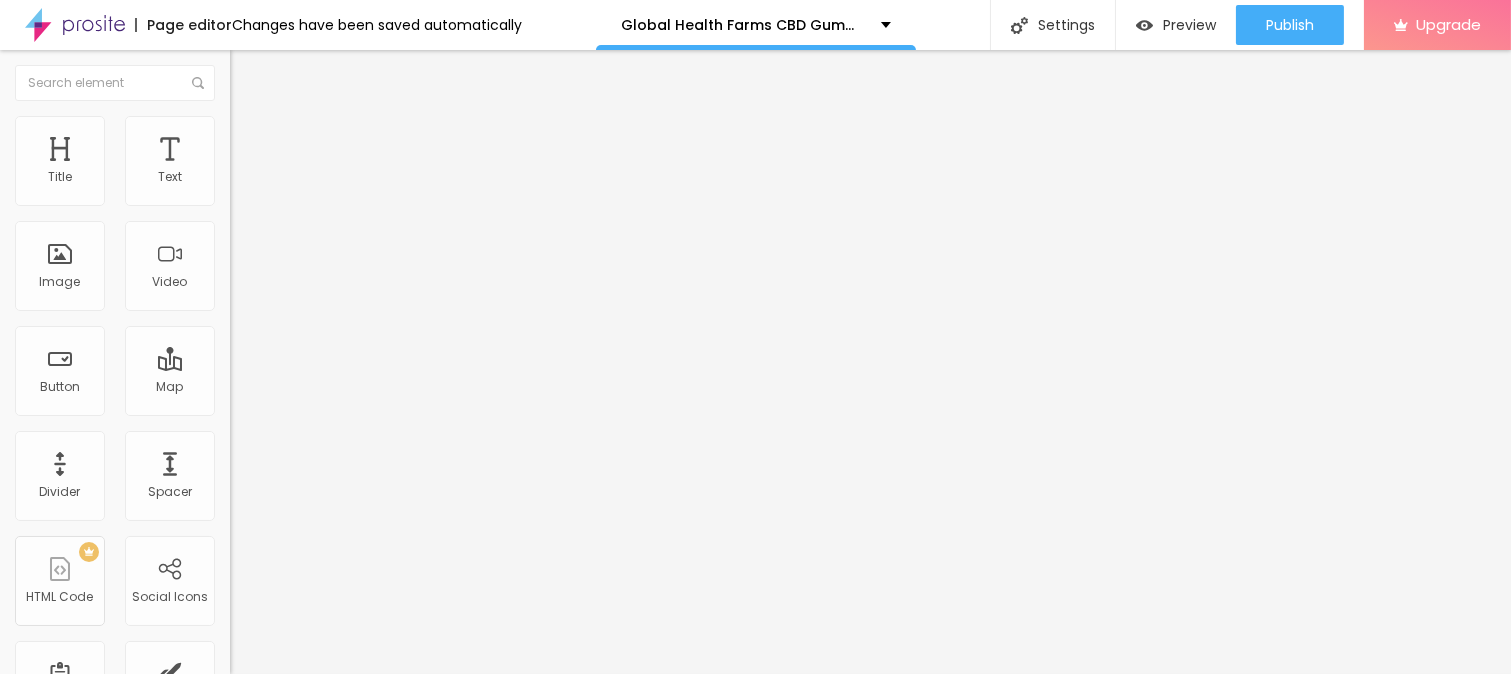 click at bounding box center (75, 25) 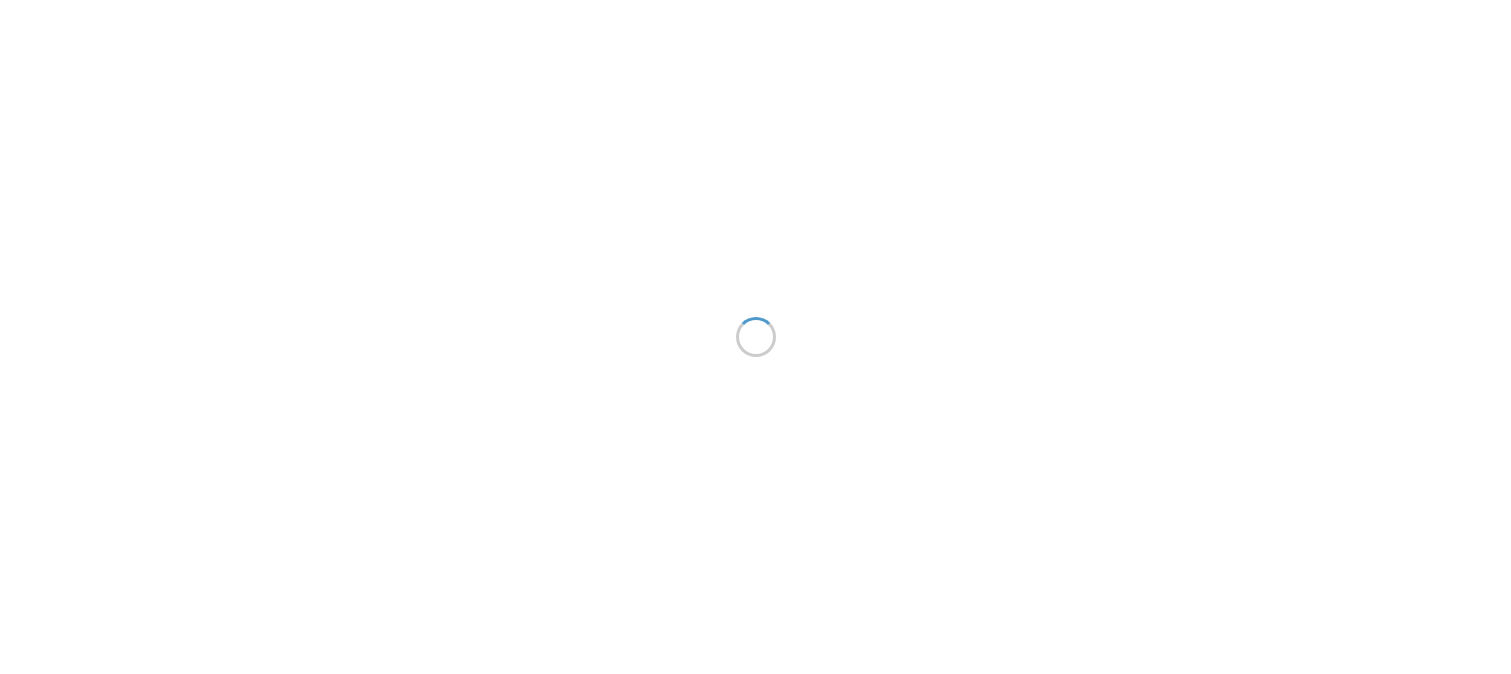 scroll, scrollTop: 0, scrollLeft: 0, axis: both 